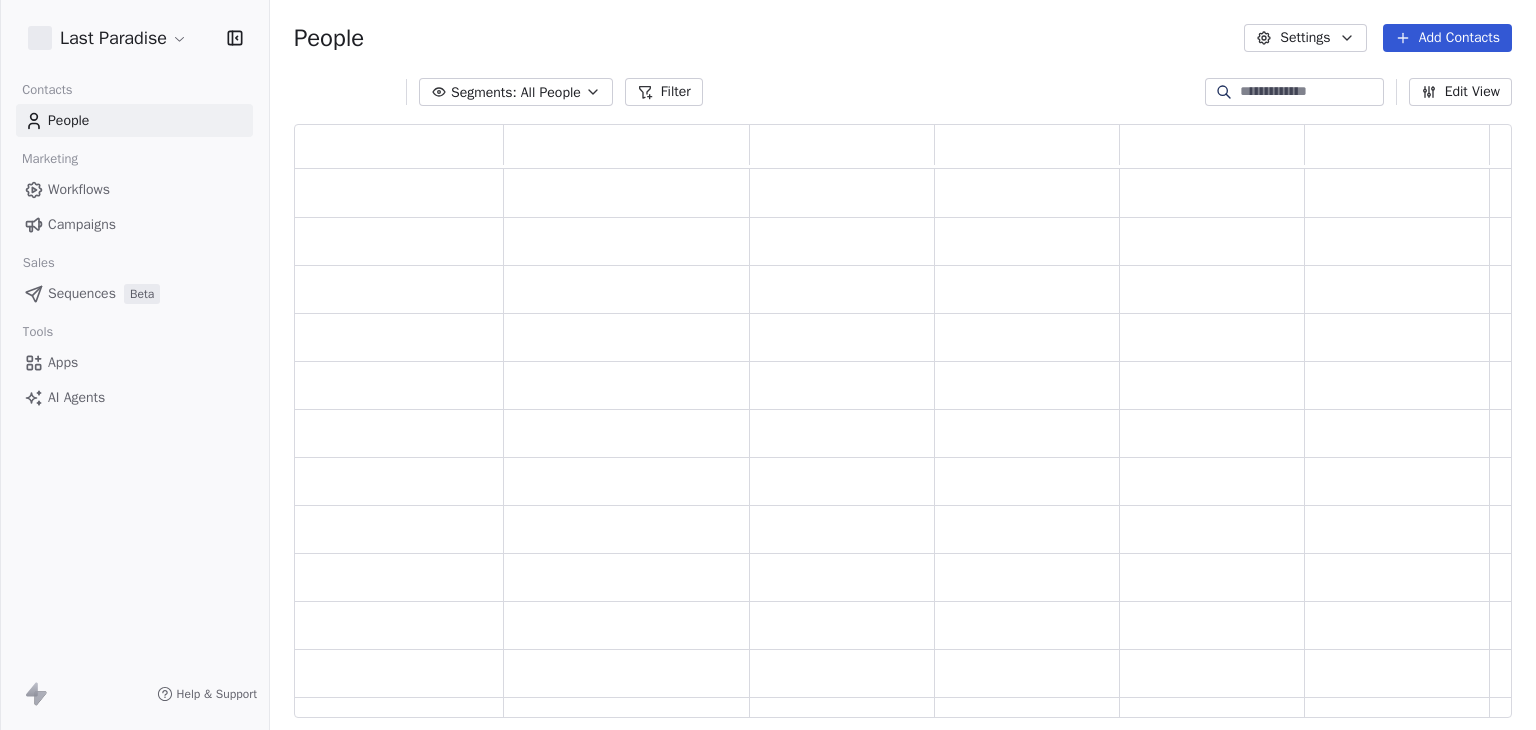 scroll, scrollTop: 0, scrollLeft: 0, axis: both 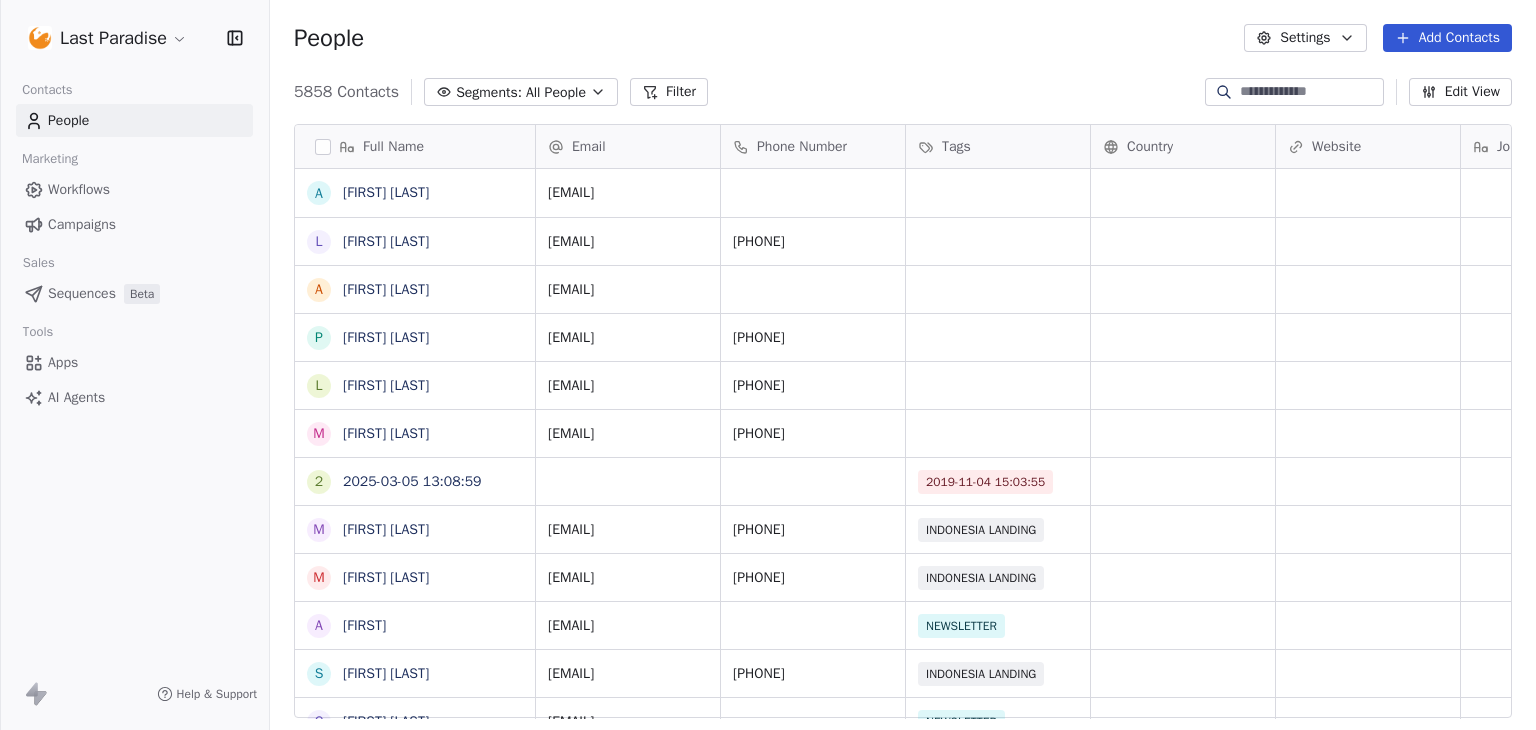 click on "Last Paradise Contacts People Marketing Workflows Campaigns Sales Sequences Beta Tools Apps AI Agents Help & Support People Settings Add Contacts 5858 Contacts Segments: All People Filter Edit View Tag Add to Sequence Export Full Name A [FIRST] [LAST] L [FIRST] [LAST] A [FIRST] [LAST] p [FIRST] [LAST] L [FIRST] [LAST] m [FIRST] [LAST] 2 2025-03-05 13:08:59 M [FIRST] [LAST] M [FIRST] [LAST] A [FIRST] S [FIRST] B [FIRST] C [FIRST] E [FIRST] K [FIRST] D [FIRST] A [FIRST] S [FIRST] C [FIRST] V [FIRST] K [FIRST] m [FIRST] [LAST] M [FIRST] [LAST] R [FIRST] [LAST] A [FIRST] [LAST] S [FIRST] [LAST] A [FIRST] [LAST] L [FIRST] [LAST] G [FIRST] [LAST] F [FIRST] [LAST] S [FIRST] [LAST] e [FIRST] [LAST] C [FIRST] [LAST] Email Phone Number Tags Country Website Job Title Status Contact Source NPS Score a [EMAIL] [PHONE] a [EMAIL] p [EMAIL] [PHONE] l [EMAIL] [PHONE] v [EMAIL]" at bounding box center [768, 365] 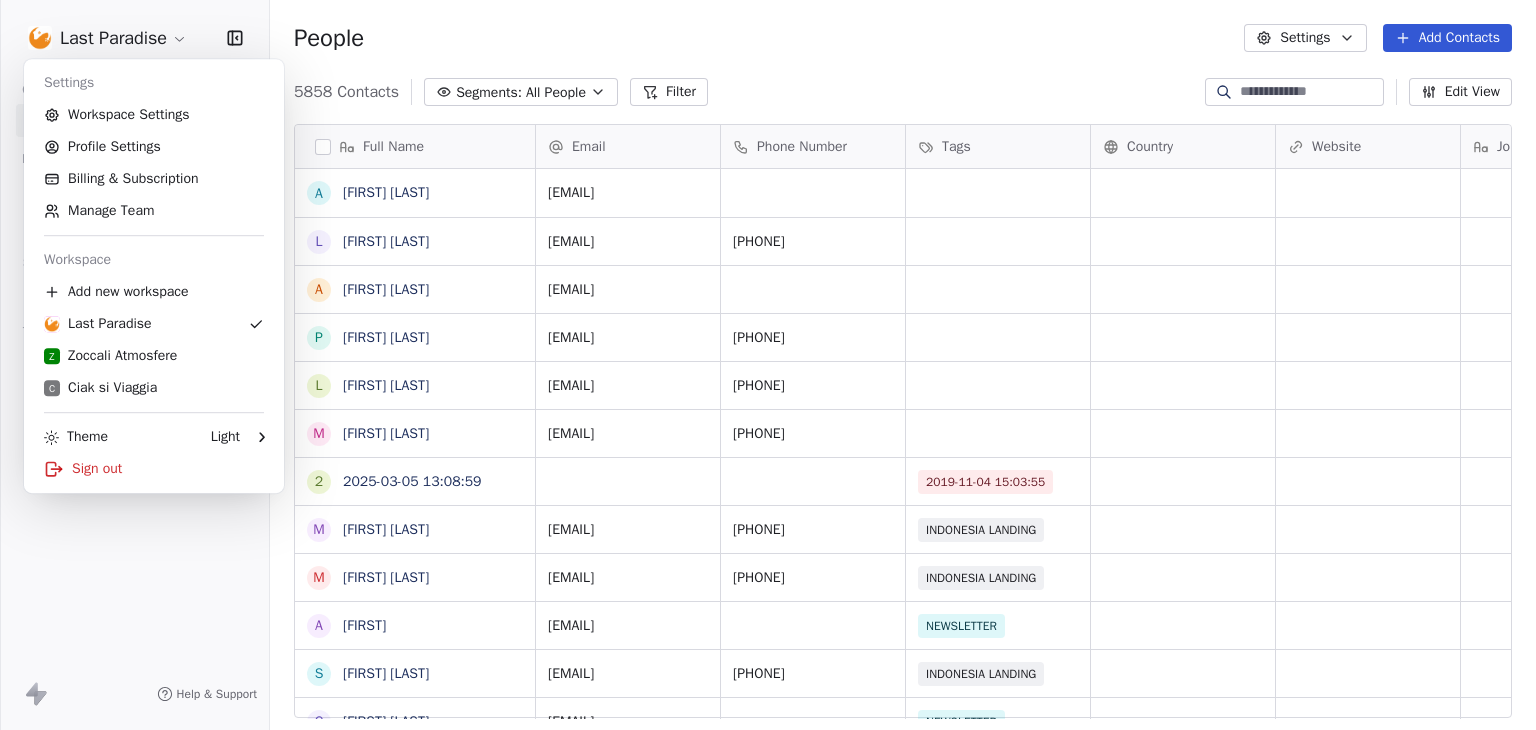 click on "Last Paradise Contacts People Marketing Workflows Campaigns Sales Sequences Beta Tools Apps AI Agents Help & Support People Settings Add Contacts 5858 Contacts Segments: All People Filter Edit View Tag Add to Sequence Export Full Name A [FIRST] [LAST] L [FIRST] [LAST] A [FIRST] [LAST] p [FIRST] [LAST] L [FIRST] [LAST] m [FIRST] [LAST] 2 2025-03-05 13:08:59 M [FIRST] [LAST] M [FIRST] [LAST] A [FIRST] S [FIRST] B [FIRST] C [FIRST] E [FIRST] K [FIRST] D [FIRST] A [FIRST] S [FIRST] C [FIRST] V [FIRST] K [FIRST] m [FIRST] [LAST] M [FIRST] [LAST] R [FIRST] [LAST] A [FIRST] [LAST] S [FIRST] [LAST] A [FIRST] [LAST] L [FIRST] [LAST] G [FIRST] [LAST] F [FIRST] [LAST] S [FIRST] [LAST] e [FIRST] [LAST] C [FIRST] [LAST] Email Phone Number Tags Country Website Job Title Status Contact Source NPS Score a [EMAIL] [PHONE] a [EMAIL] p [EMAIL] [PHONE] l [EMAIL] [PHONE] v [EMAIL]" at bounding box center (768, 365) 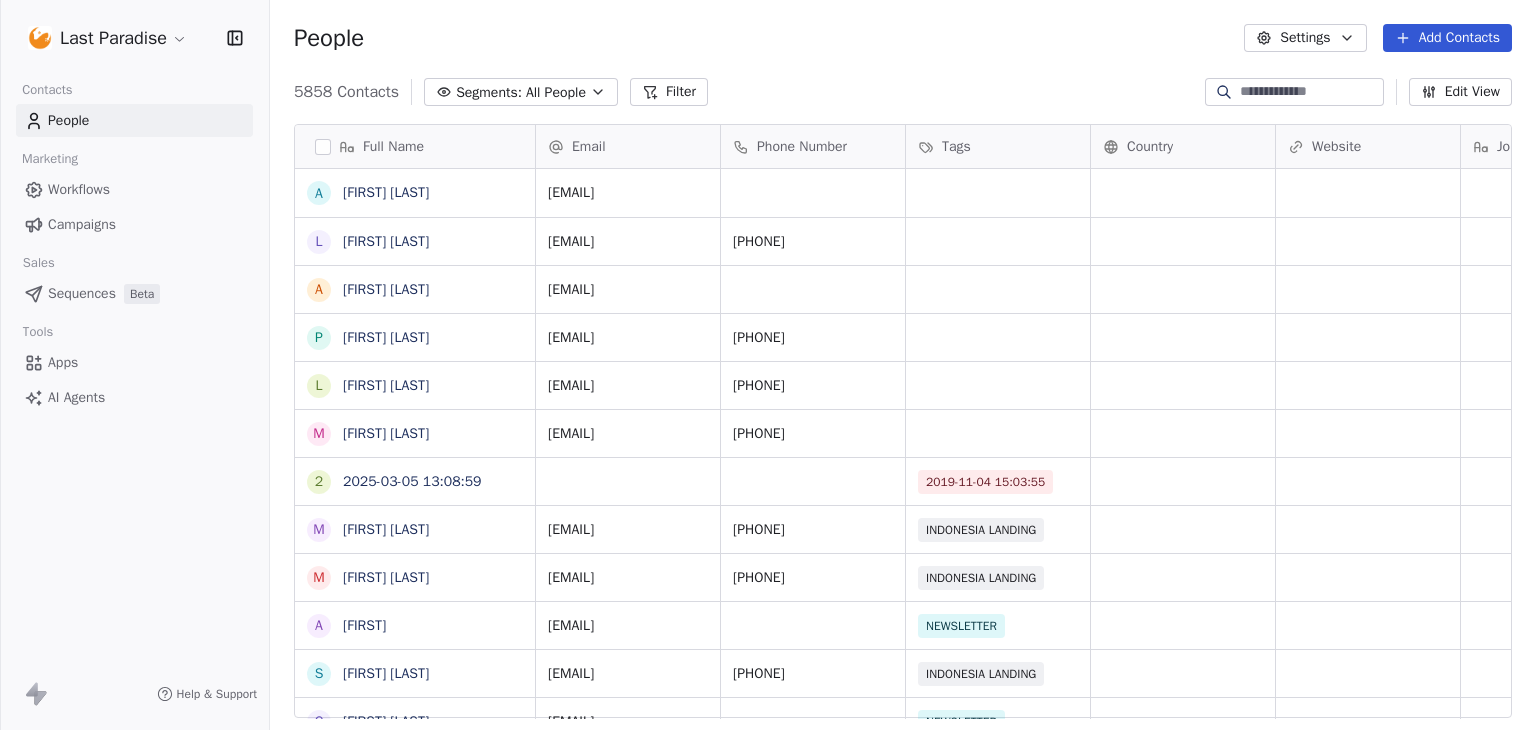 click on "People Settings  Add Contacts" at bounding box center (903, 38) 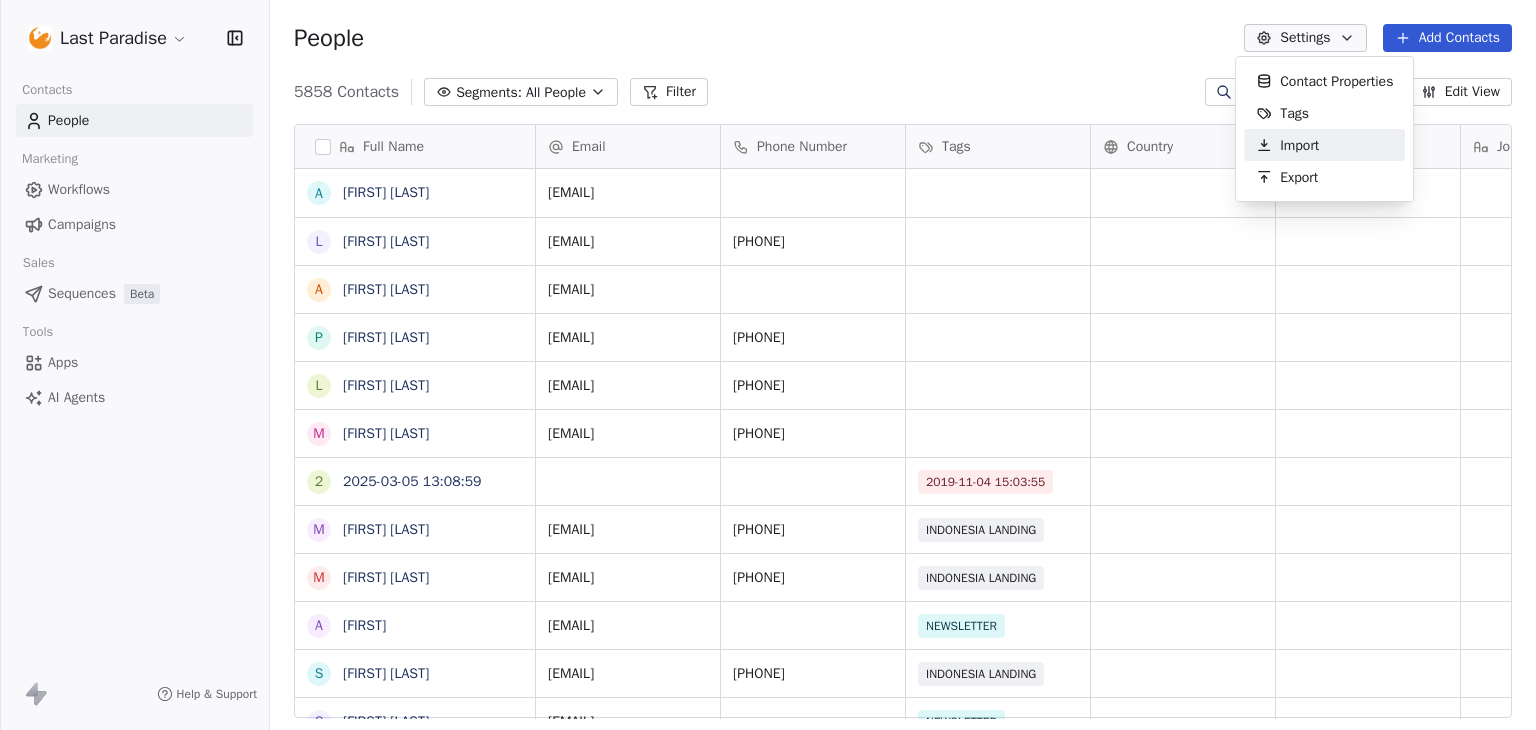 click on "Import" at bounding box center [1287, 145] 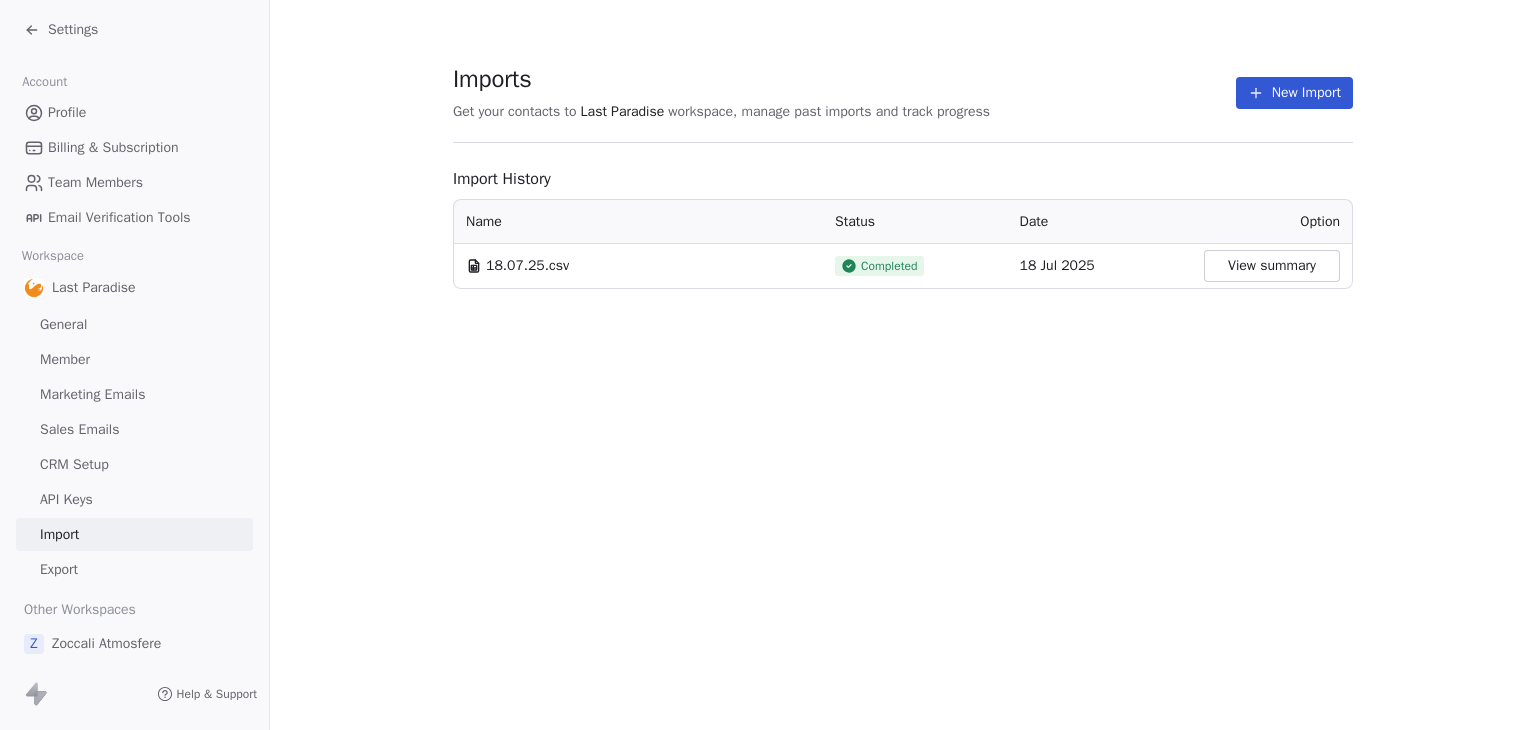 click on "View summary" at bounding box center (1272, 266) 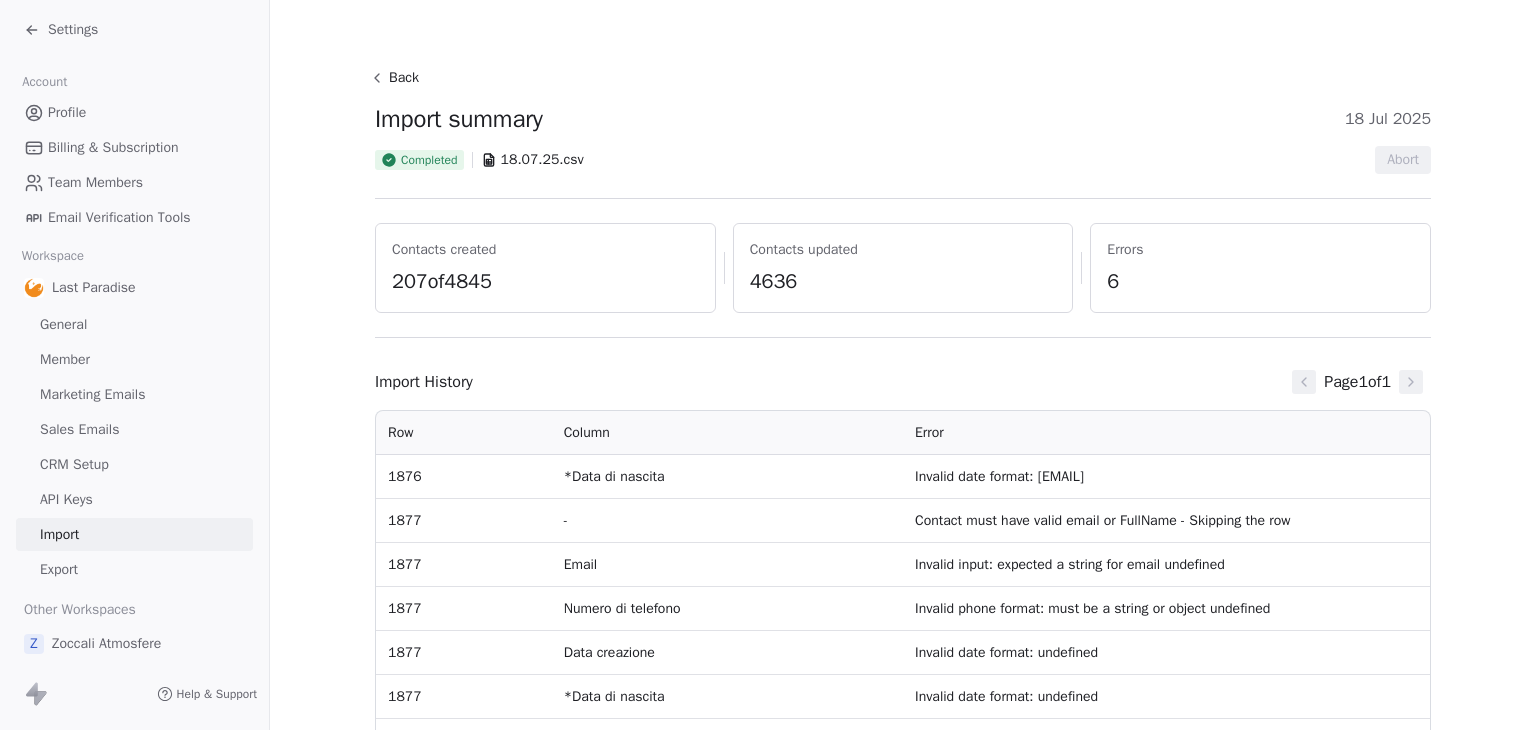 click 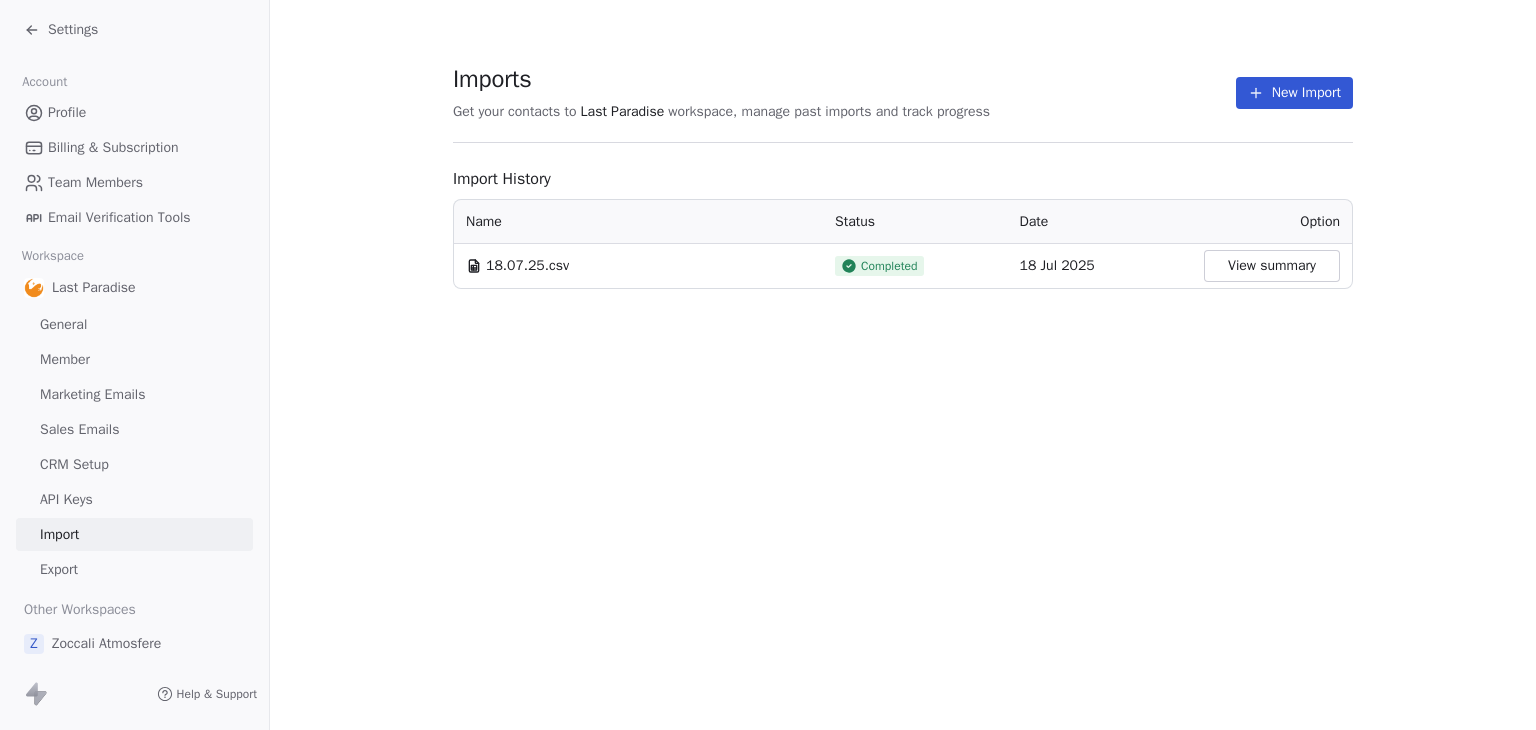 click on "Settings" at bounding box center (73, 30) 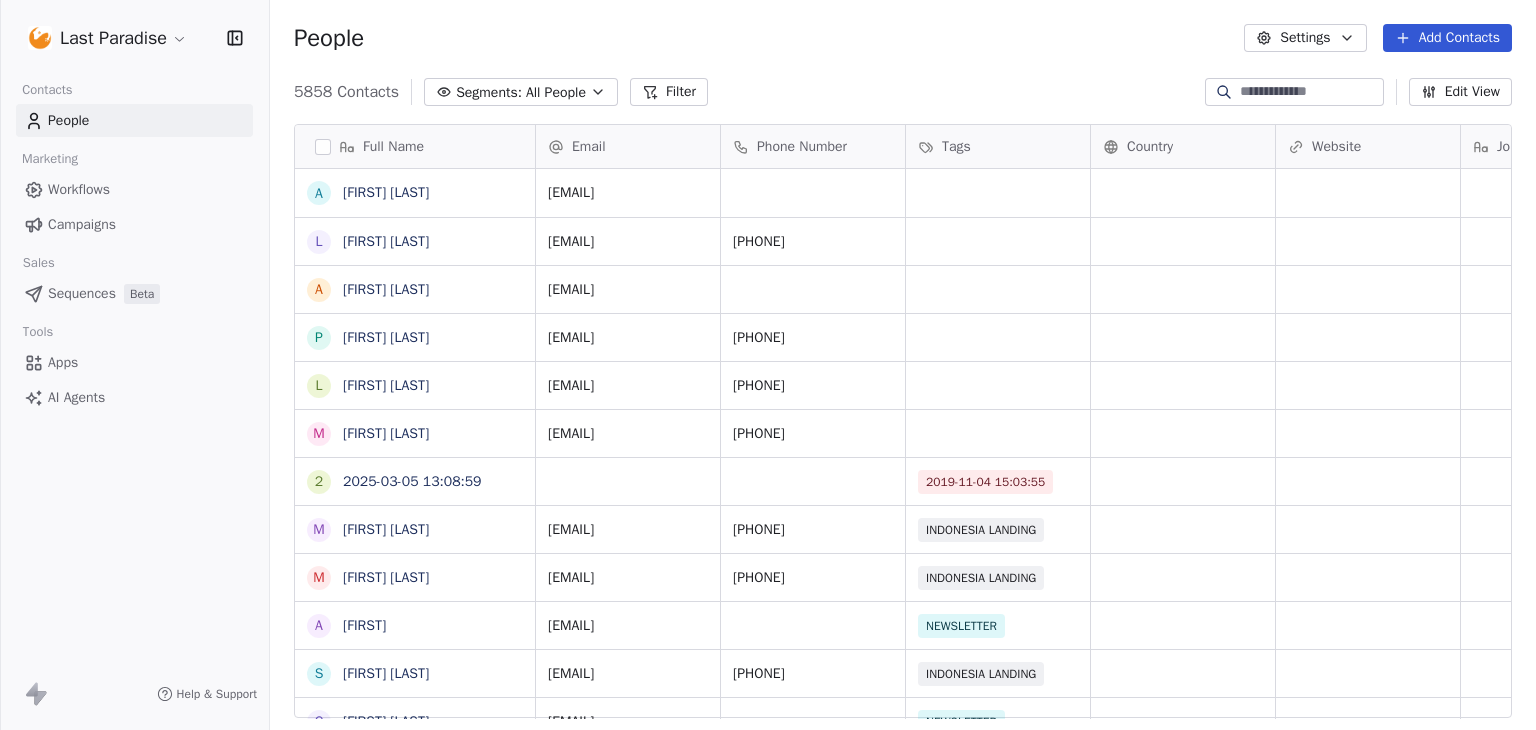 scroll, scrollTop: 16, scrollLeft: 16, axis: both 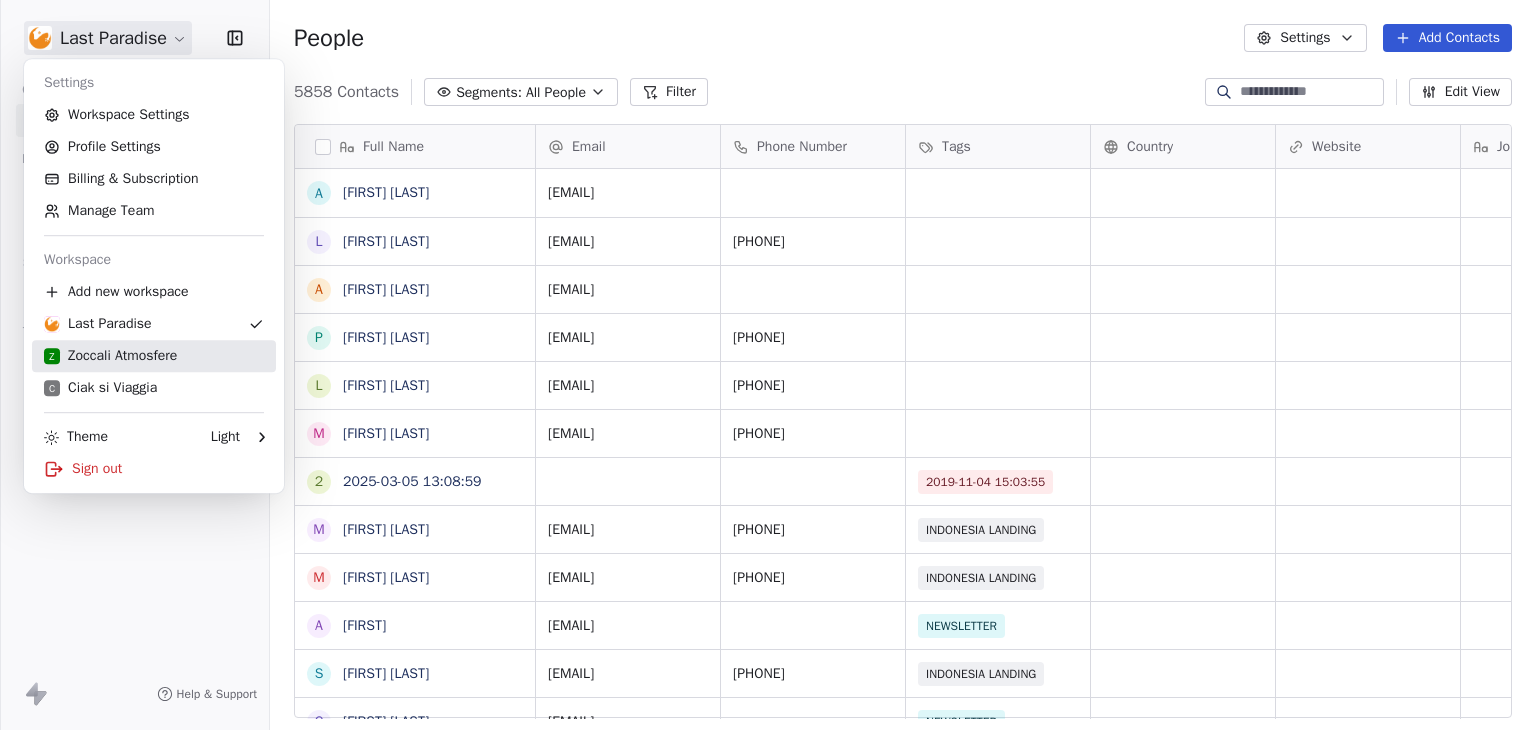 click on "Z Zoccali Atmosfere" at bounding box center [110, 356] 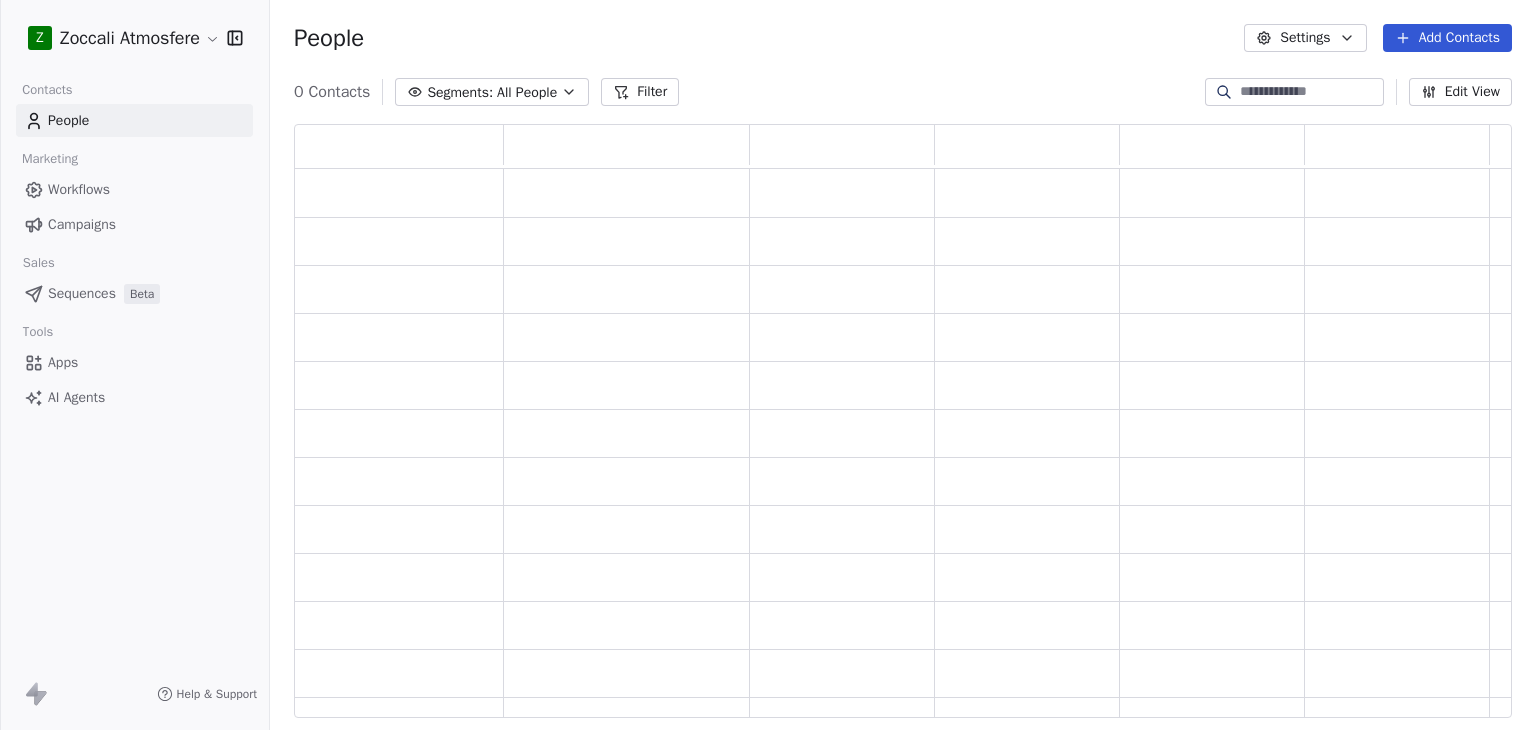 scroll, scrollTop: 16, scrollLeft: 16, axis: both 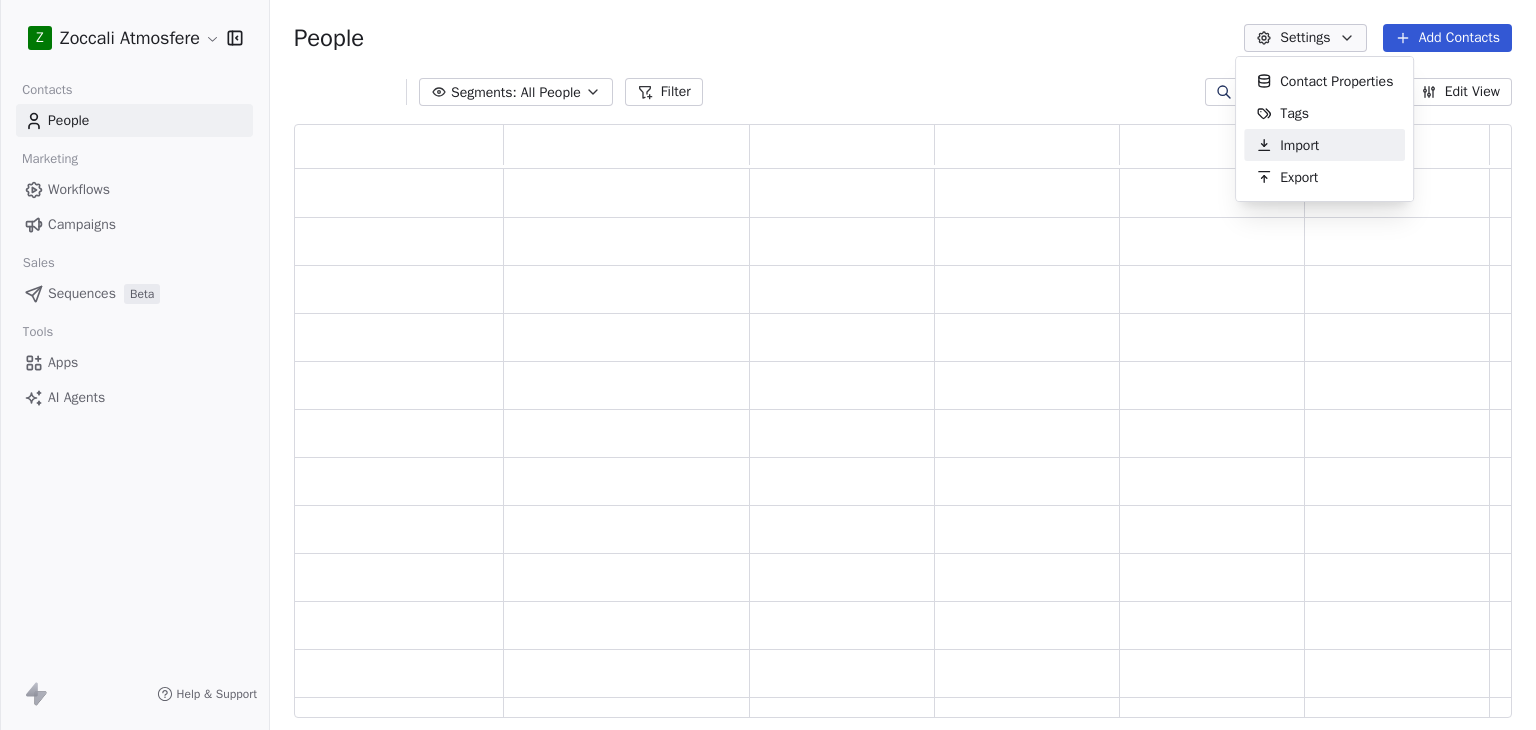 click on "Import" at bounding box center [1299, 145] 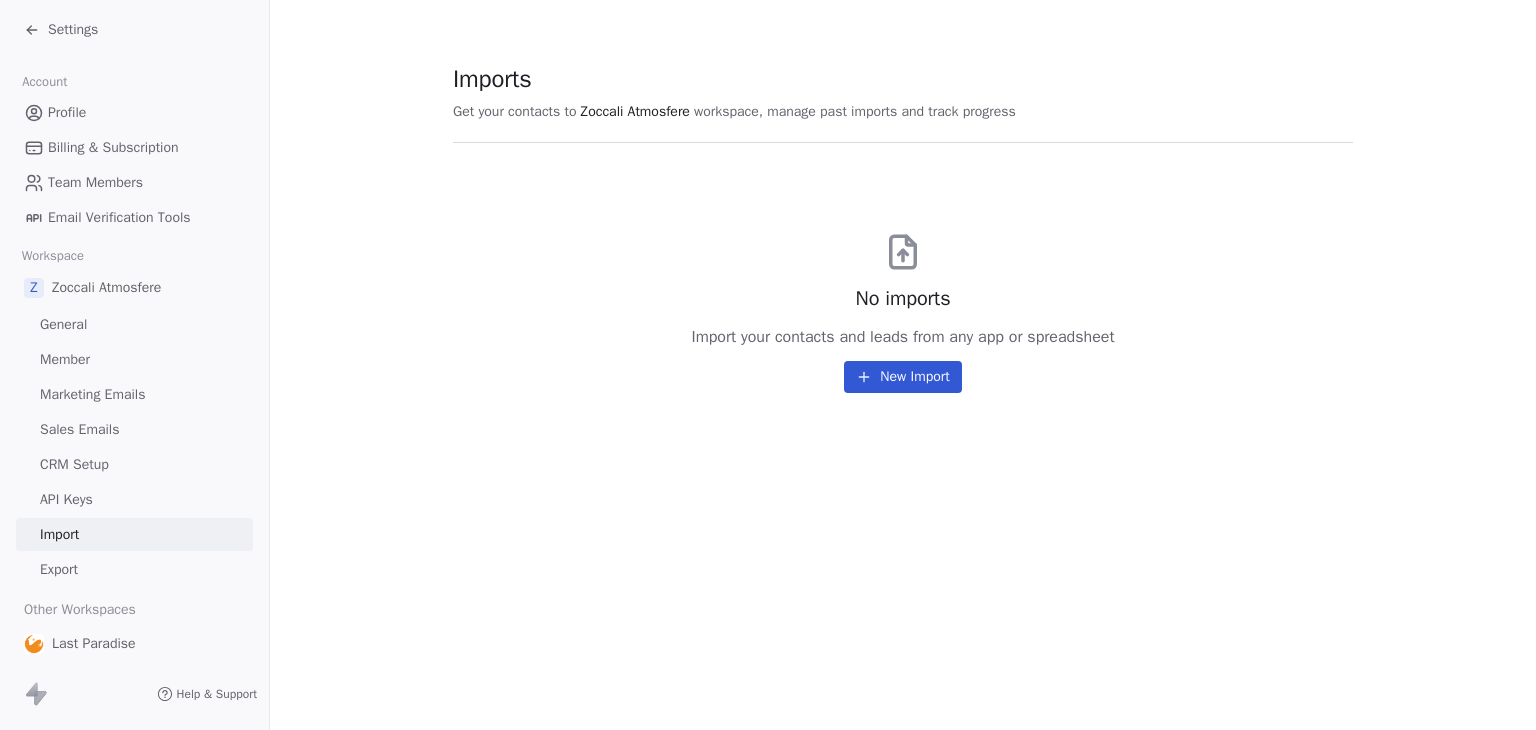 click on "Settings" at bounding box center [73, 30] 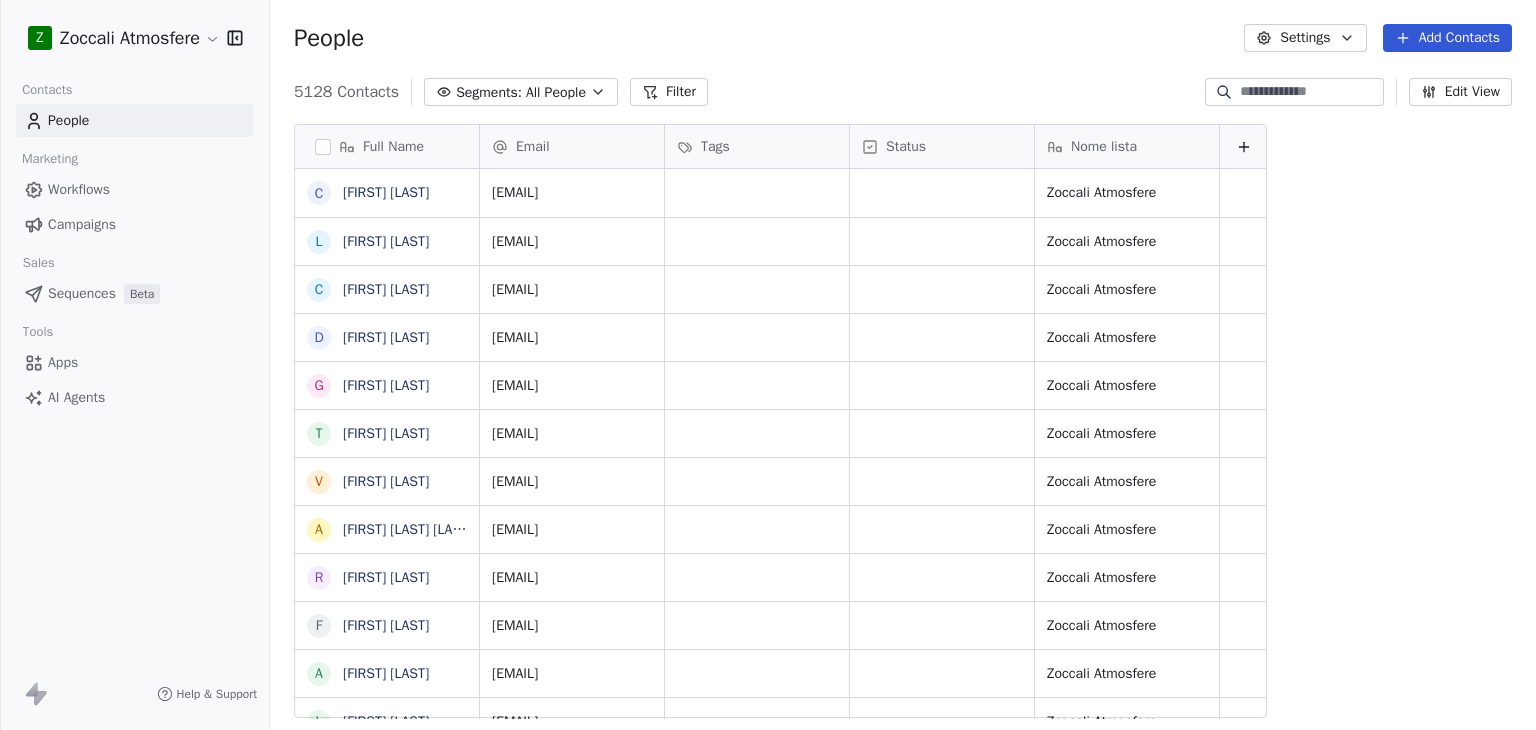scroll, scrollTop: 16, scrollLeft: 16, axis: both 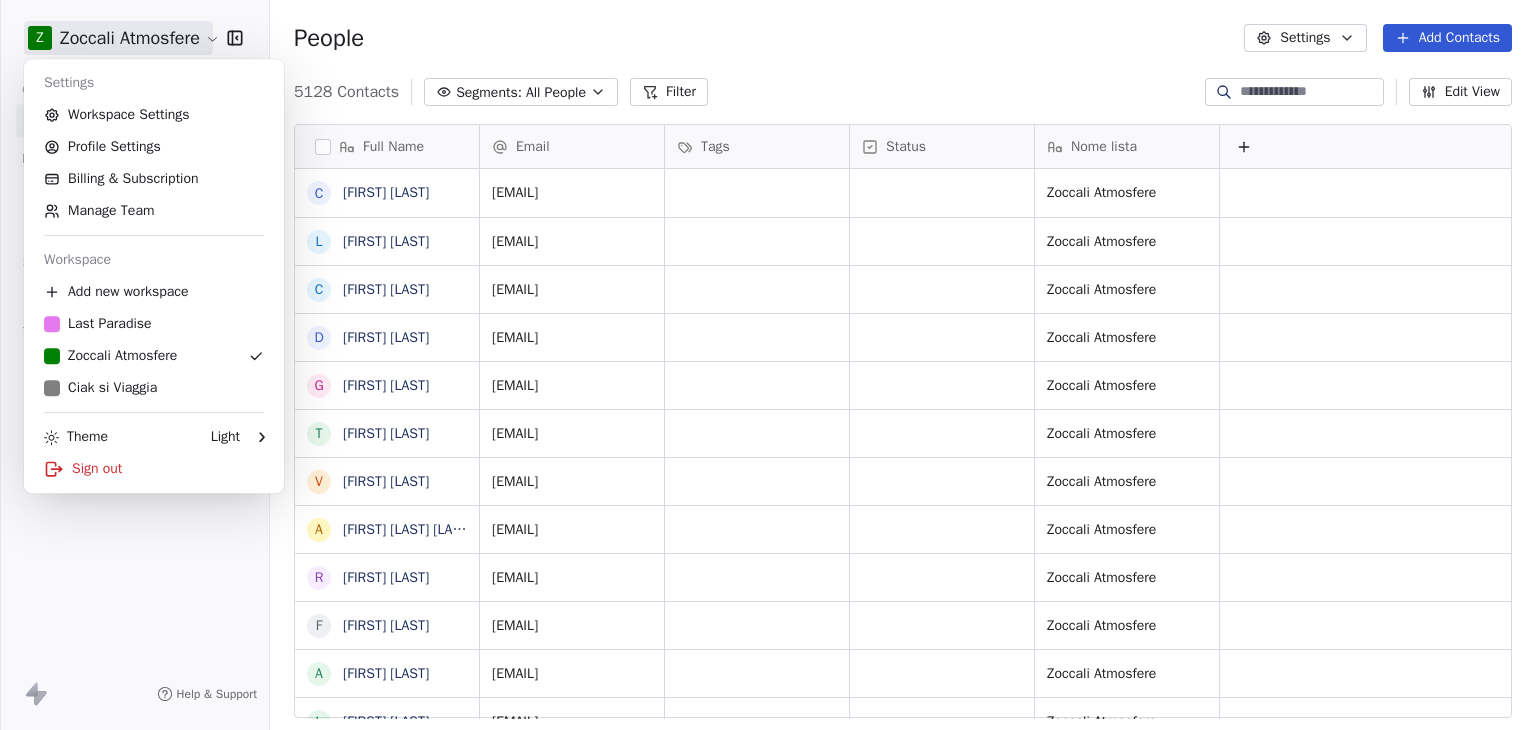 click on "Z [FIRST] Contacts People Marketing Workflows Campaigns Sales Sequences Beta Tools Apps AI Agents Help & Support People Settings Add Contacts 5128 Contacts Segments: All People Filter Edit View Tag Add to Sequence Export Full Name C [FIRST] [LAST] L [FIRST] [LAST] C [FIRST] [LAST] D [FIRST] [LAST] G [FIRST] [LAST] T [FIRST] [LAST] V [FIRST] [LAST] A [FIRST] [LAST] R [FIRST] [LAST] F [FIRST] [LAST] A [FIRST] [LAST] L [FIRST] [LAST] C [FIRST] [LAST] F [FIRST] [LAST] N [FIRST] [LAST] G [FIRST] [LAST] M [FIRST] [LAST] B [FIRST] [LAST] A [FIRST] [LAST] C [FIRST] [LAST] G [FIRST] [LAST] N [FIRST] [LAST] E [FIRST] [LAST] R [FIRST] [LAST] R [FIRST] [LAST] G [FIRST] [LAST] S [FIRST] [LAST] Email Tags Status Nome lista a [EMAIL] Zoccali Atmosfere b [EMAIL] Zoccali Atmosfere c [EMAIL] Zoccali Atmosfere d [EMAIL] Zoccali Atmosfere" at bounding box center (768, 365) 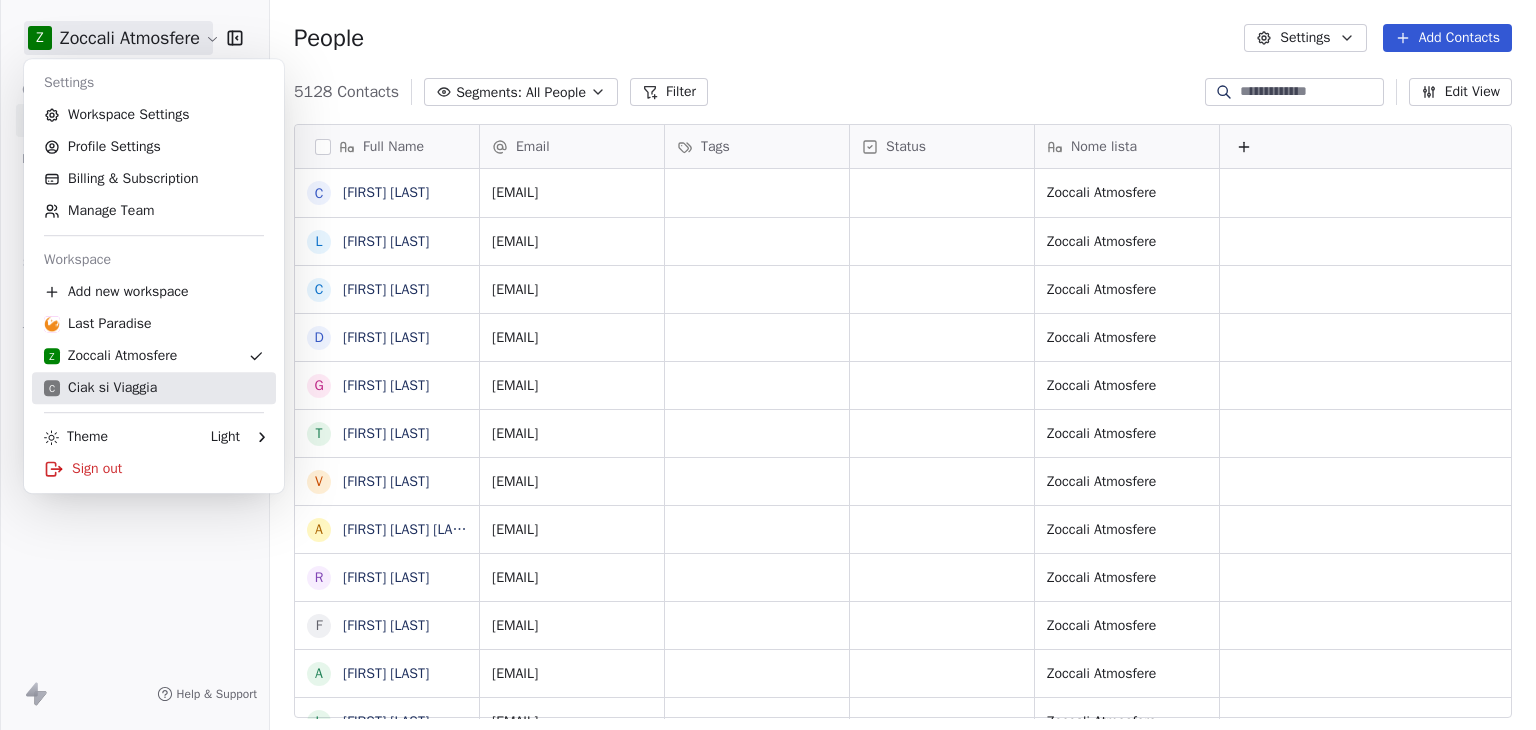 click on "C Ciak si Viaggia" at bounding box center [100, 388] 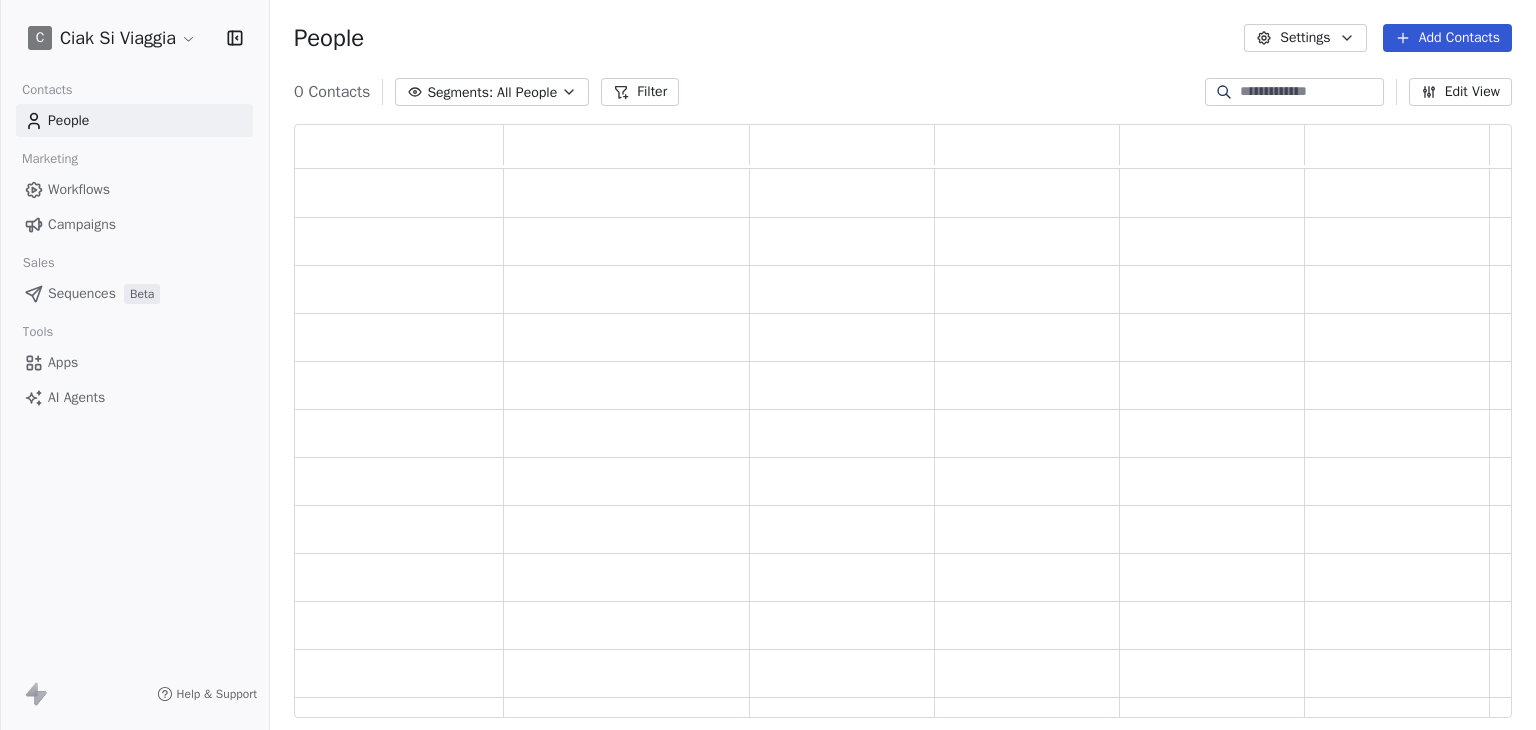 scroll, scrollTop: 16, scrollLeft: 16, axis: both 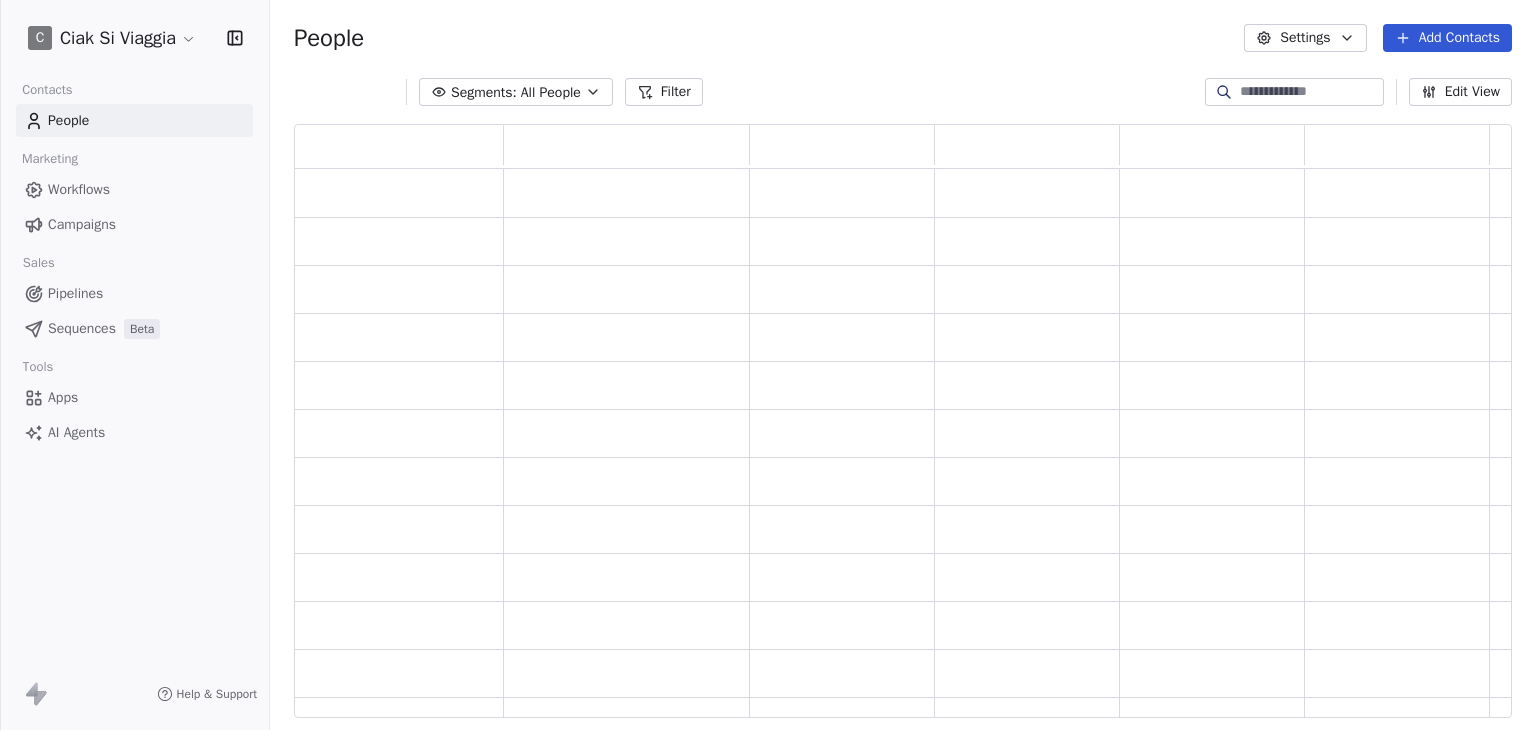 click 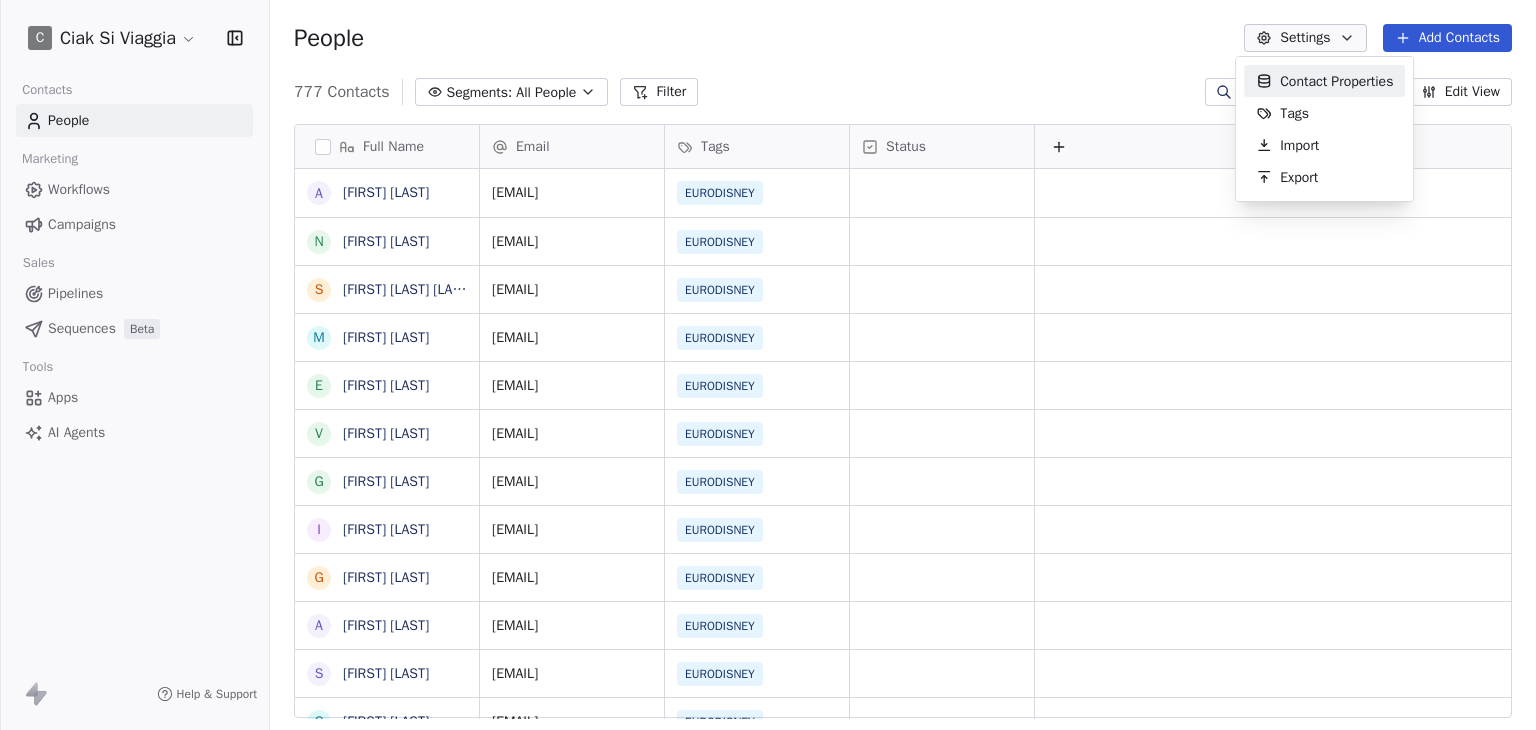 scroll, scrollTop: 16, scrollLeft: 16, axis: both 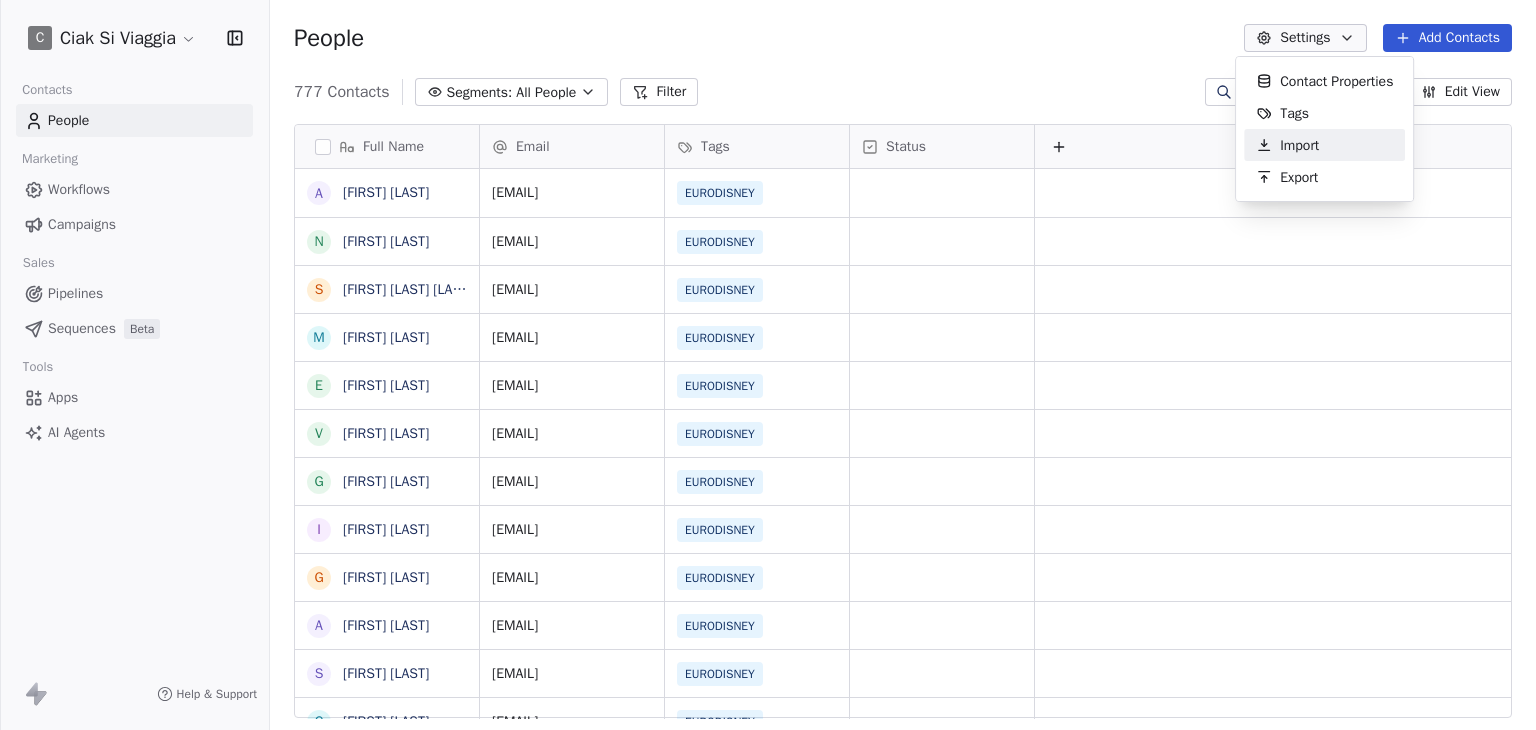 click on "Import" at bounding box center [1299, 145] 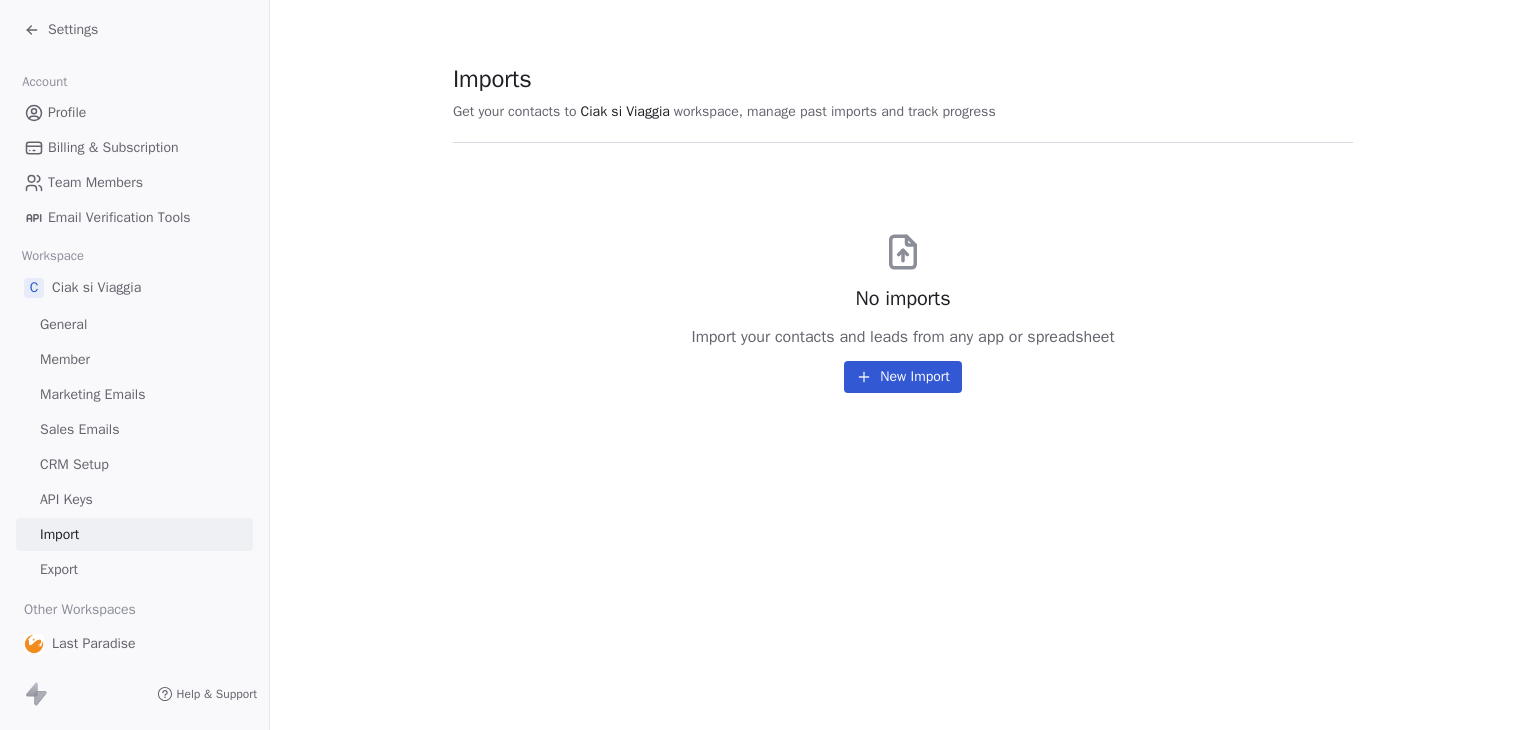 click on "Settings" at bounding box center (73, 30) 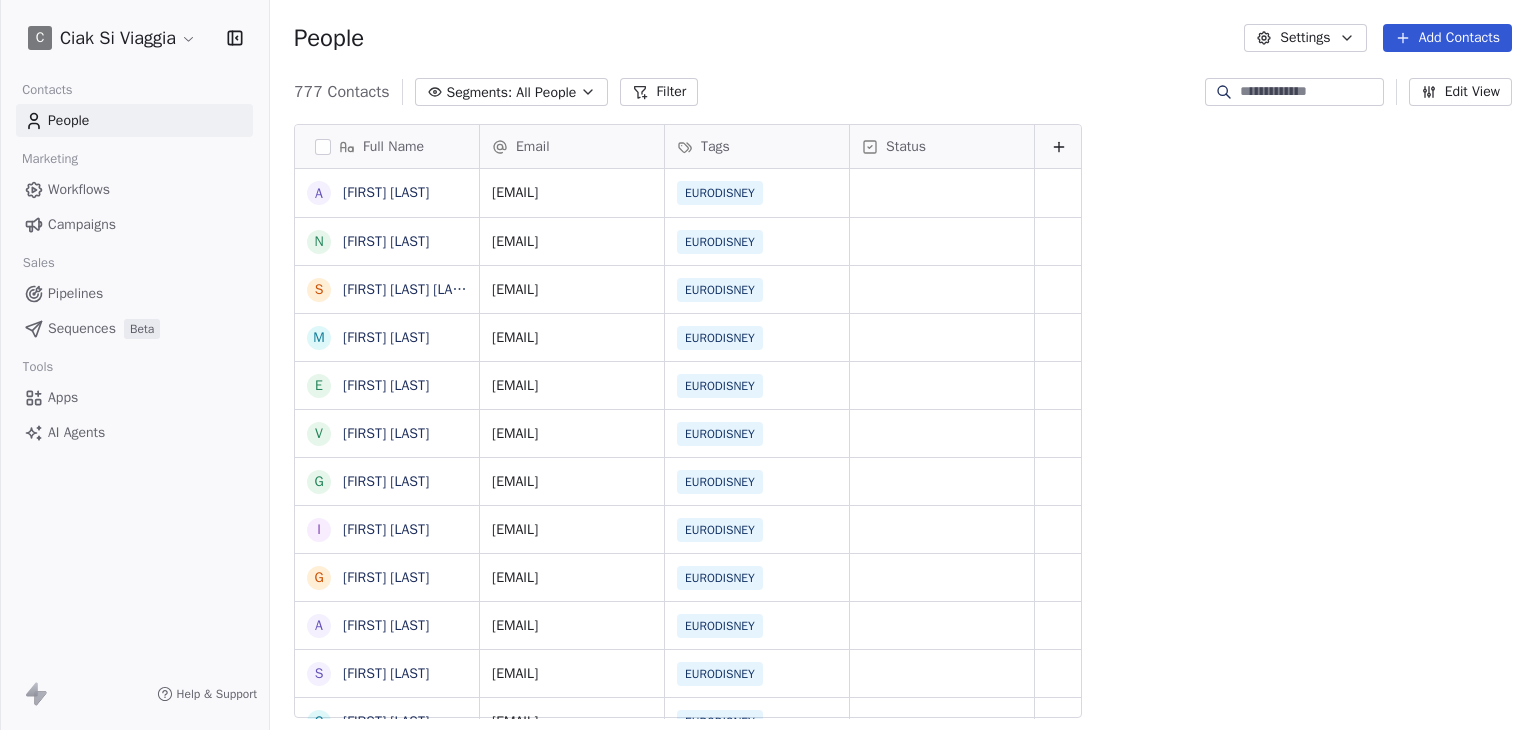 scroll, scrollTop: 16, scrollLeft: 16, axis: both 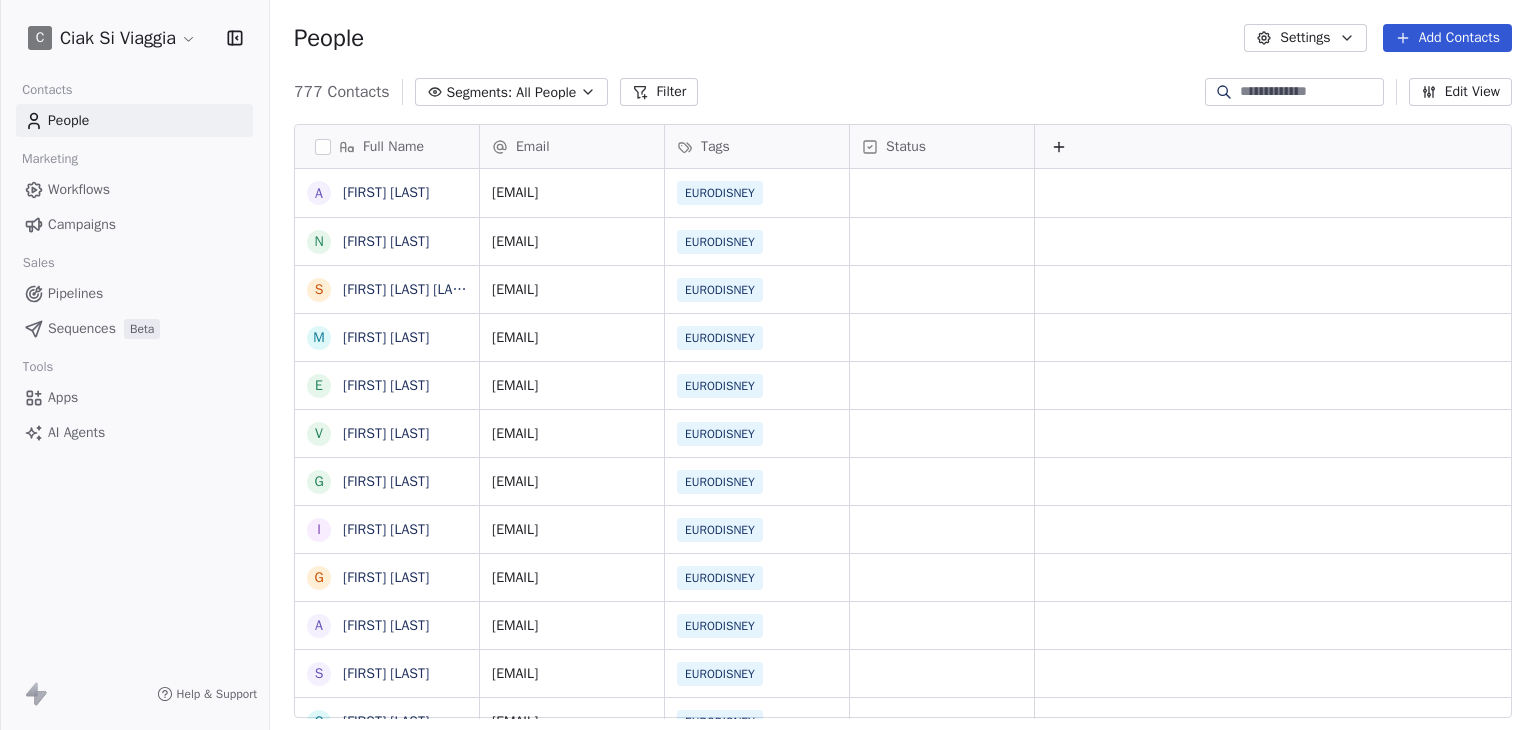 click on "C [FIRST] [LAST] Contacts People Marketing Workflows Campaigns Sales Pipelines Sequences Beta Tools Apps AI Agents Help & Support People Settings Add Contacts 777 Contacts Segments: All People Filter Edit View Tag Add to Sequence Export Full Name a [FIRST] [LAST] N [FIRST] [LAST] S [FIRST] [LAST] M [FIRST] [LAST] E [FIRST] [LAST] v [FIRST] [LAST] G [FIRST] [LAST] I [FIRST] [LAST] G [FIRST] [LAST] A [FIRST] [LAST] S [FIRST] [LAST] S [FIRST] [LAST] S [FIRST] [LAST] E [FIRST] [LAST] M [FIRST] [LAST] M [FIRST] [LAST] F [FIRST] [LAST] L [FIRST] [LAST] G [FIRST] [LAST] R [FIRST] [LAST] A [FIRST] [LAST] E [FIRST] [LAST] d [FIRST] [LAST] M [FIRST] [LAST] S [FIRST] [LAST] L [FIRST] [LAST] L [FIRST] [LAST] L [FIRST] [LAST] Email Tags Status a [EMAIL] EURODISNEY n [EMAIL] EURODISNEY s [EMAIL] EURODISNEY m [EMAIL] EURODISNEY e [EMAIL] EURODISNEY m [EMAIL] EURODISNEY" at bounding box center (768, 365) 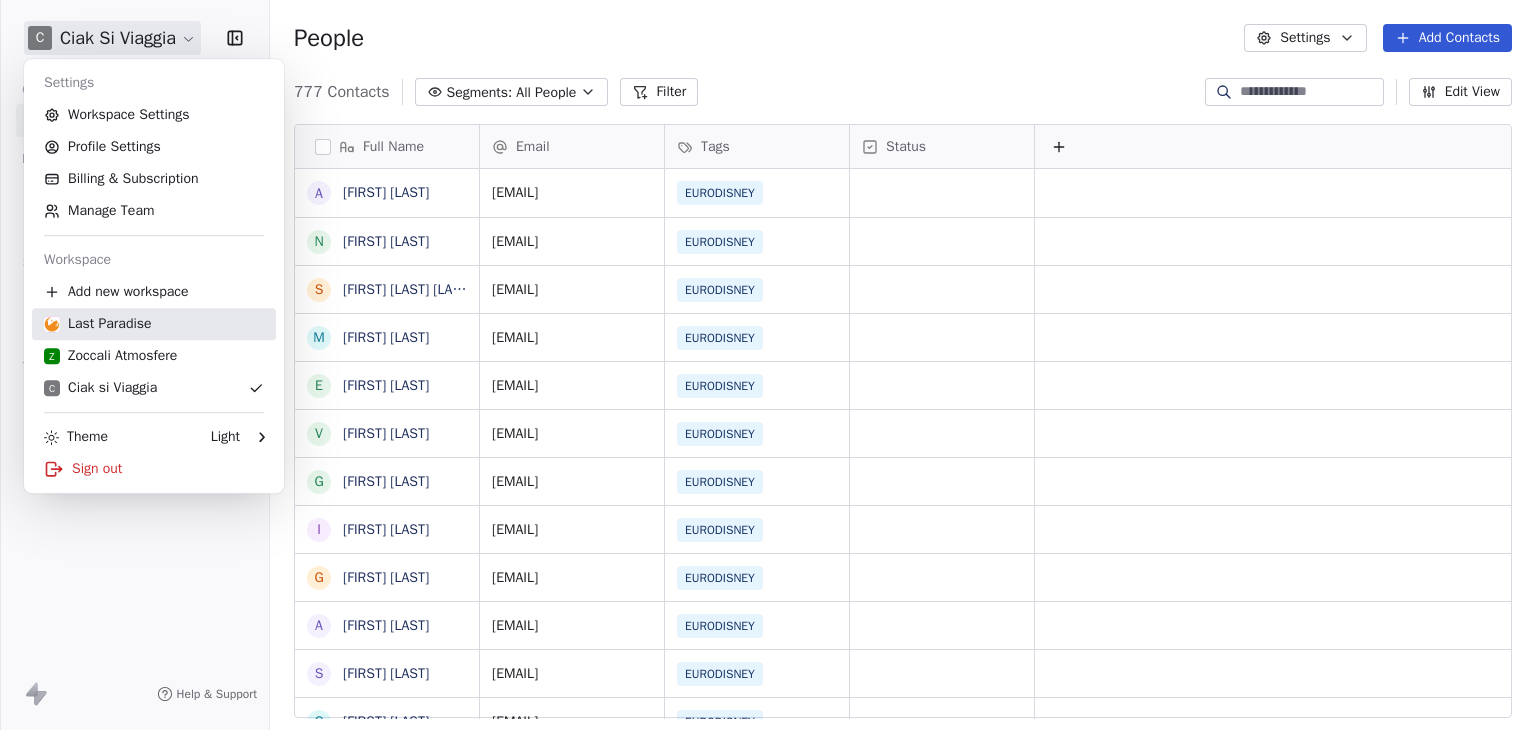 click on "Last Paradise" at bounding box center (98, 324) 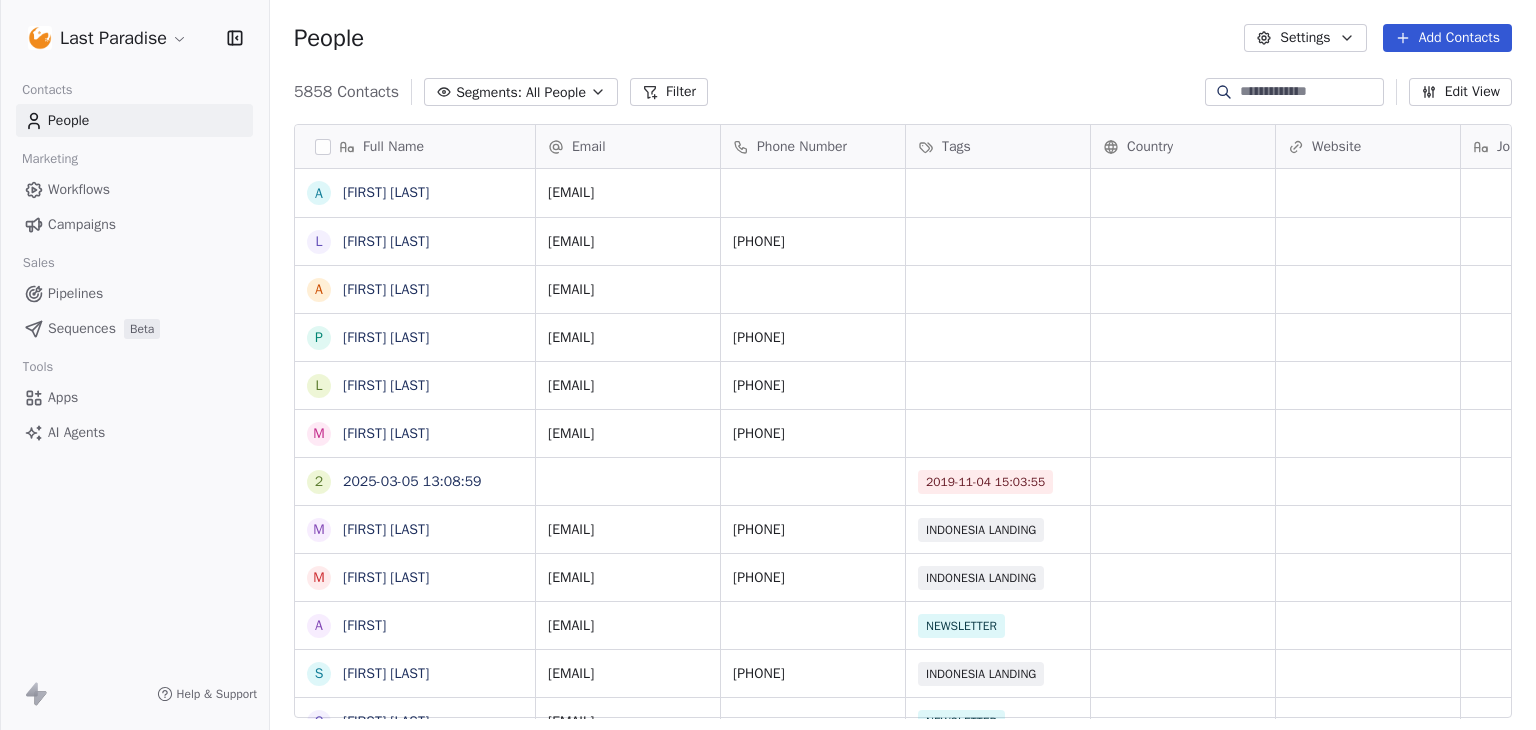 scroll, scrollTop: 16, scrollLeft: 16, axis: both 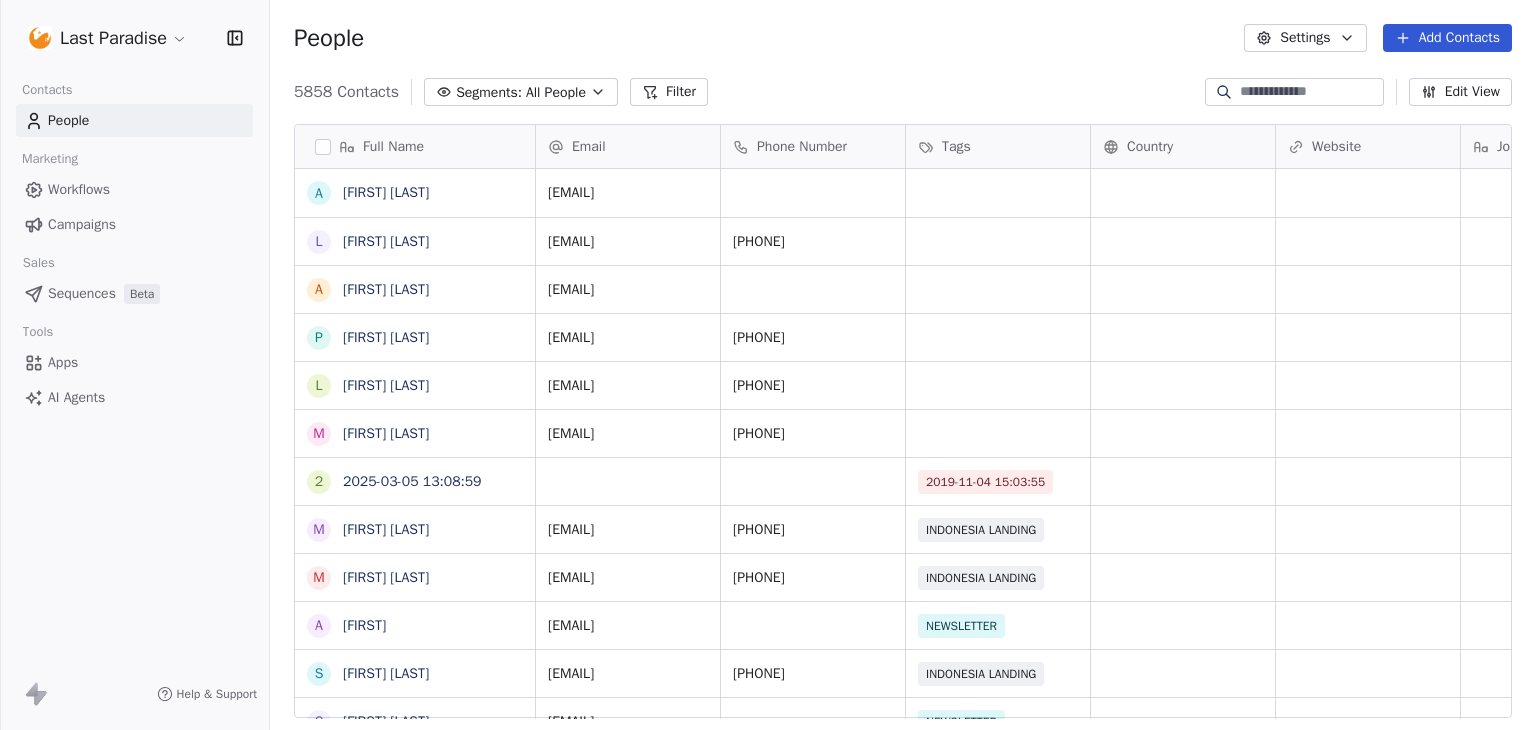 click 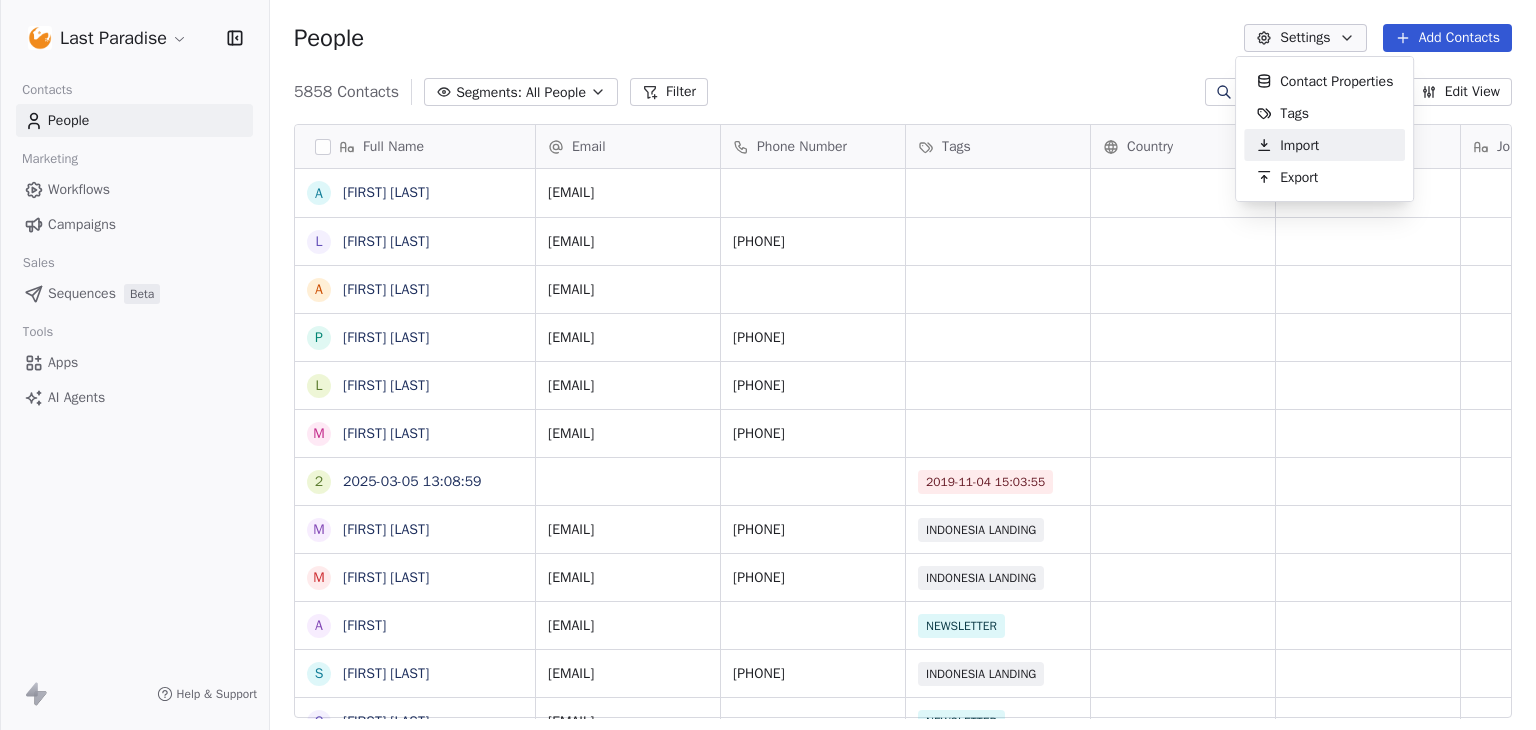click on "Import" at bounding box center (1287, 145) 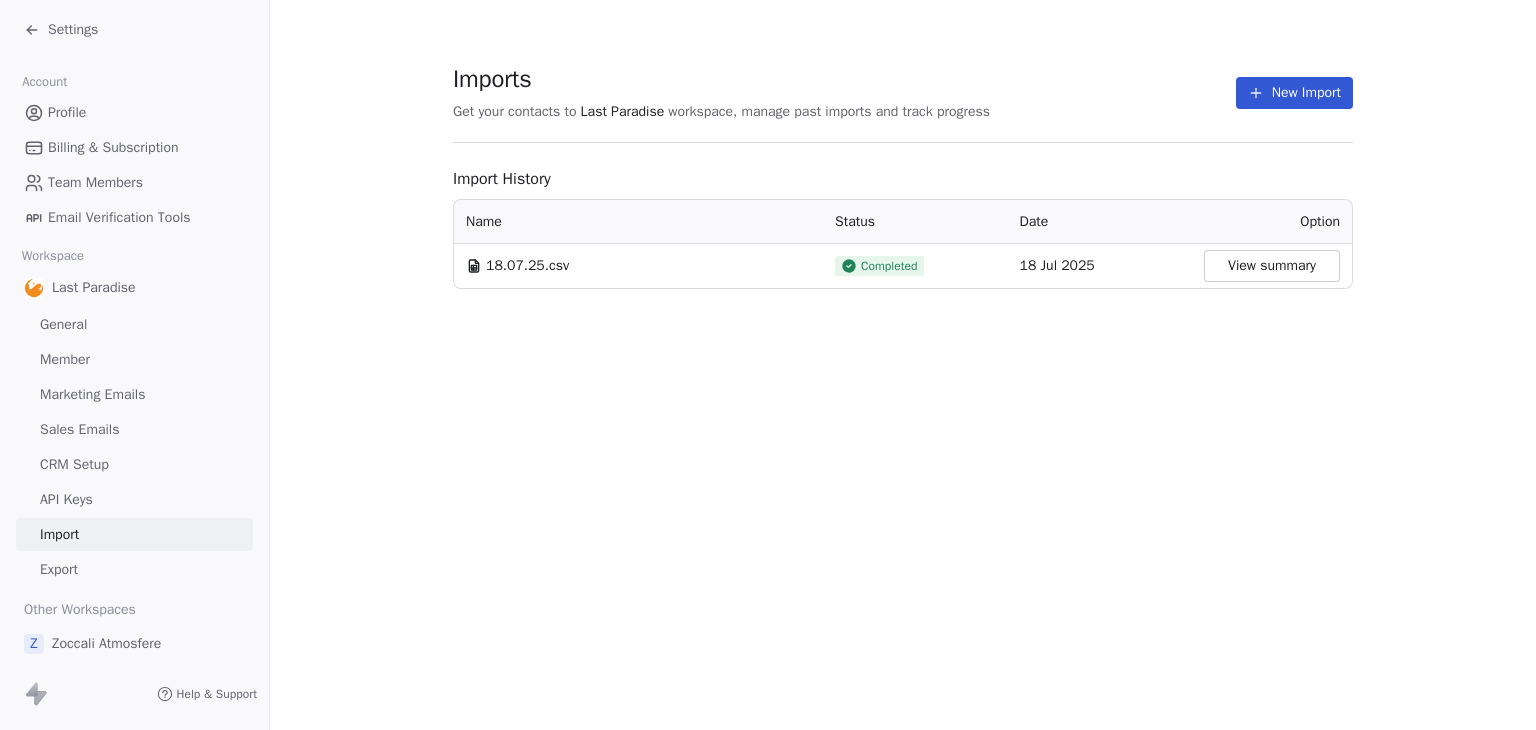 click on "View summary" at bounding box center [1272, 266] 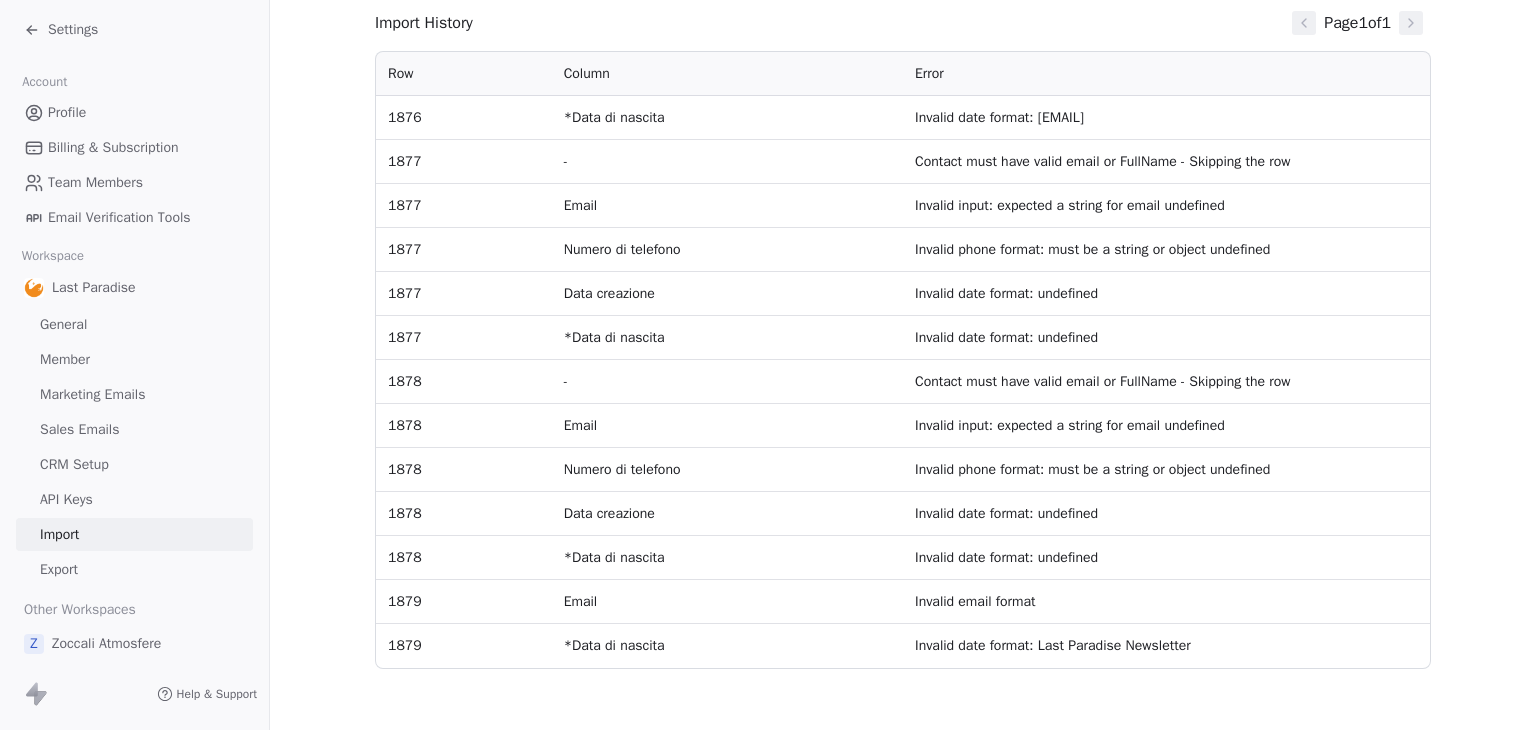 scroll, scrollTop: 361, scrollLeft: 0, axis: vertical 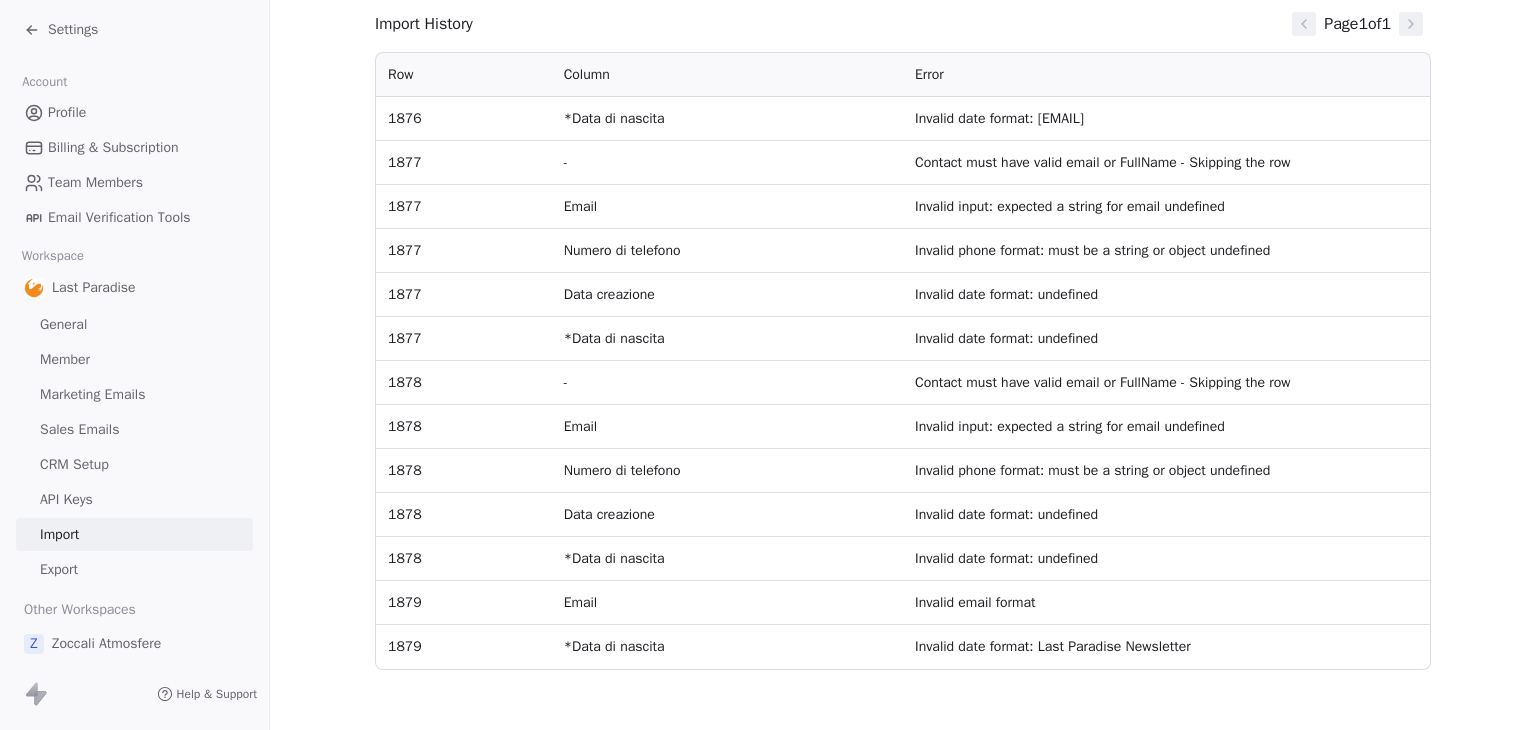 click on "Settings" at bounding box center (61, 30) 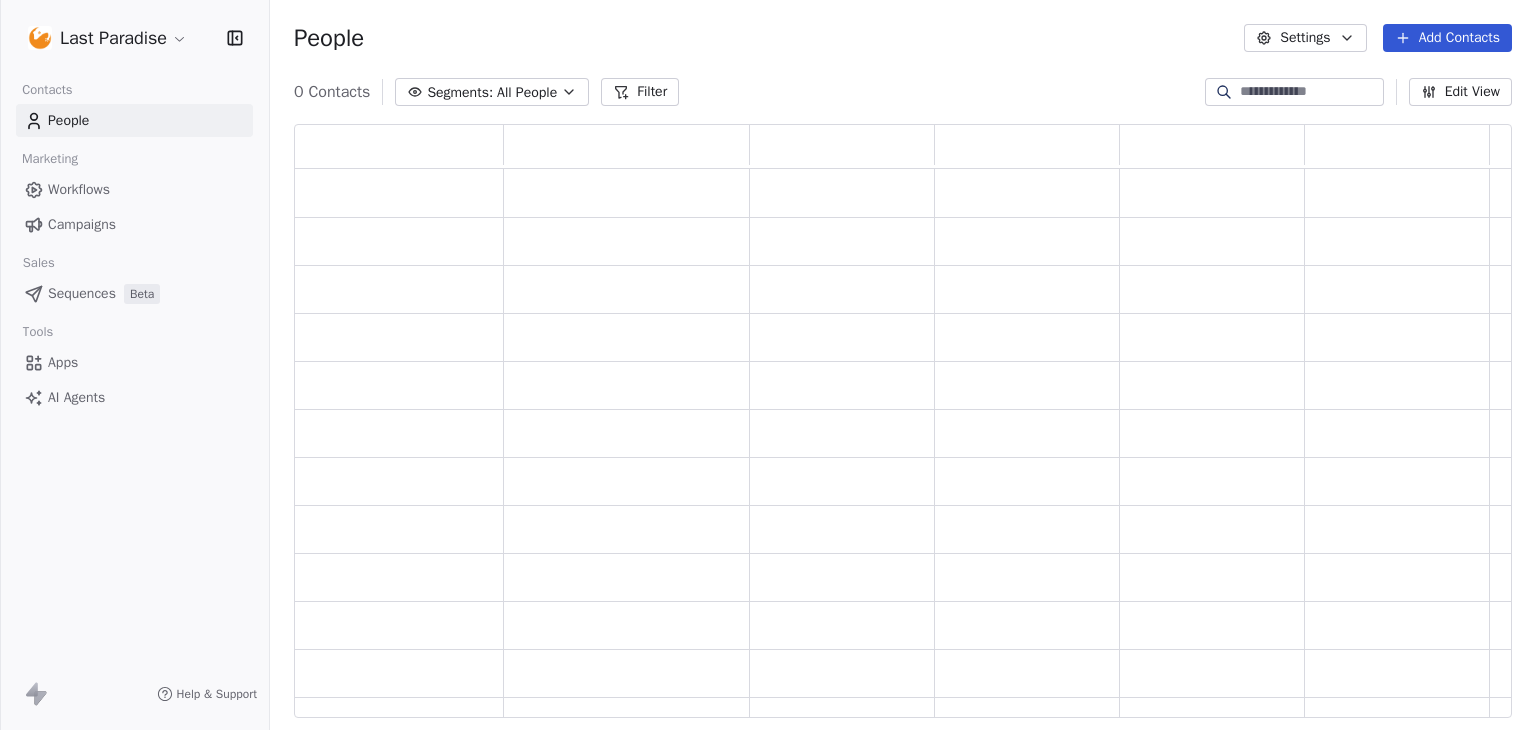 scroll, scrollTop: 16, scrollLeft: 16, axis: both 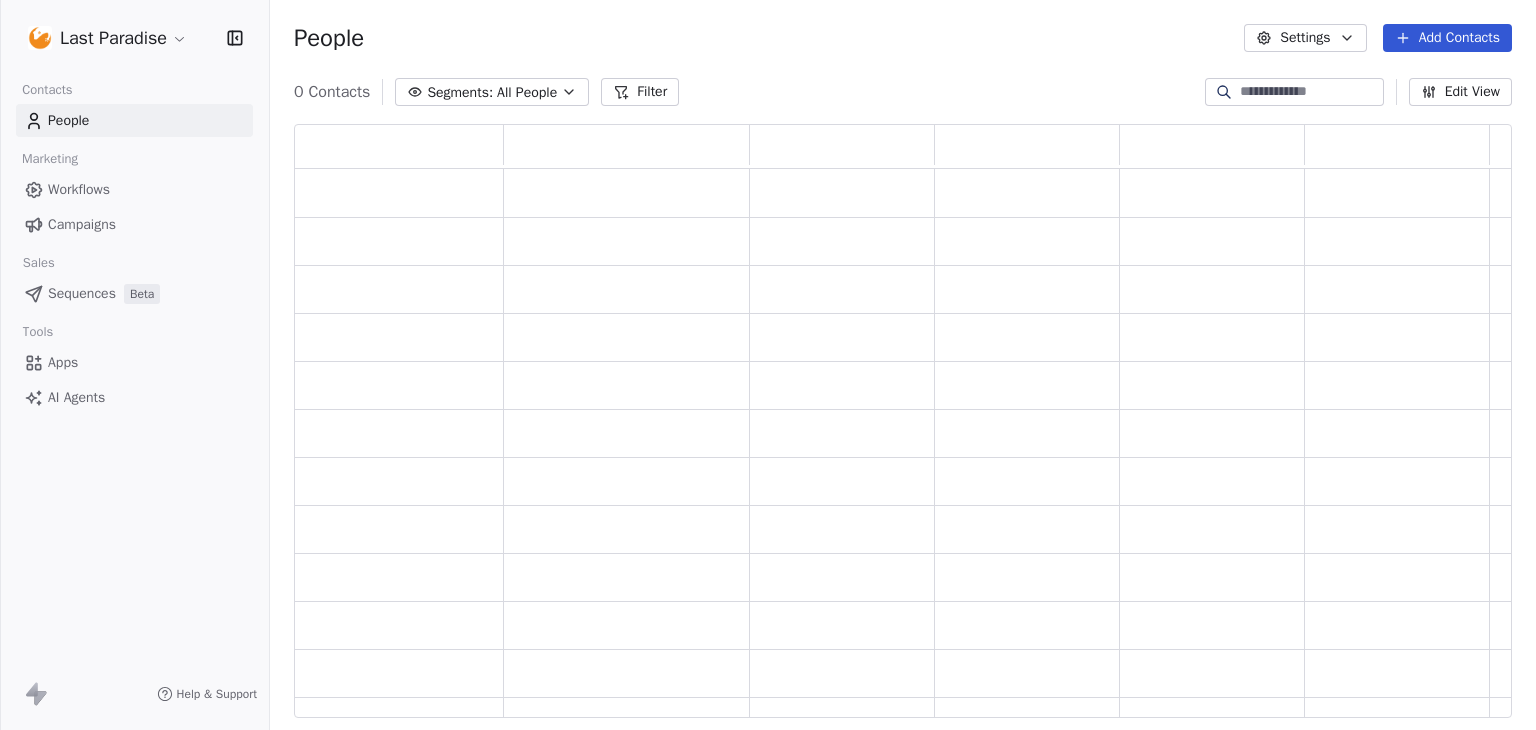 click on "Last Paradise Contacts People Marketing Workflows Campaigns Sales Sequences Beta Tools Apps AI Agents Help & Support People Settings  Add Contacts 0 Contacts Segments: All People Filter  Edit View Tag Add to Sequence Export" at bounding box center (768, 365) 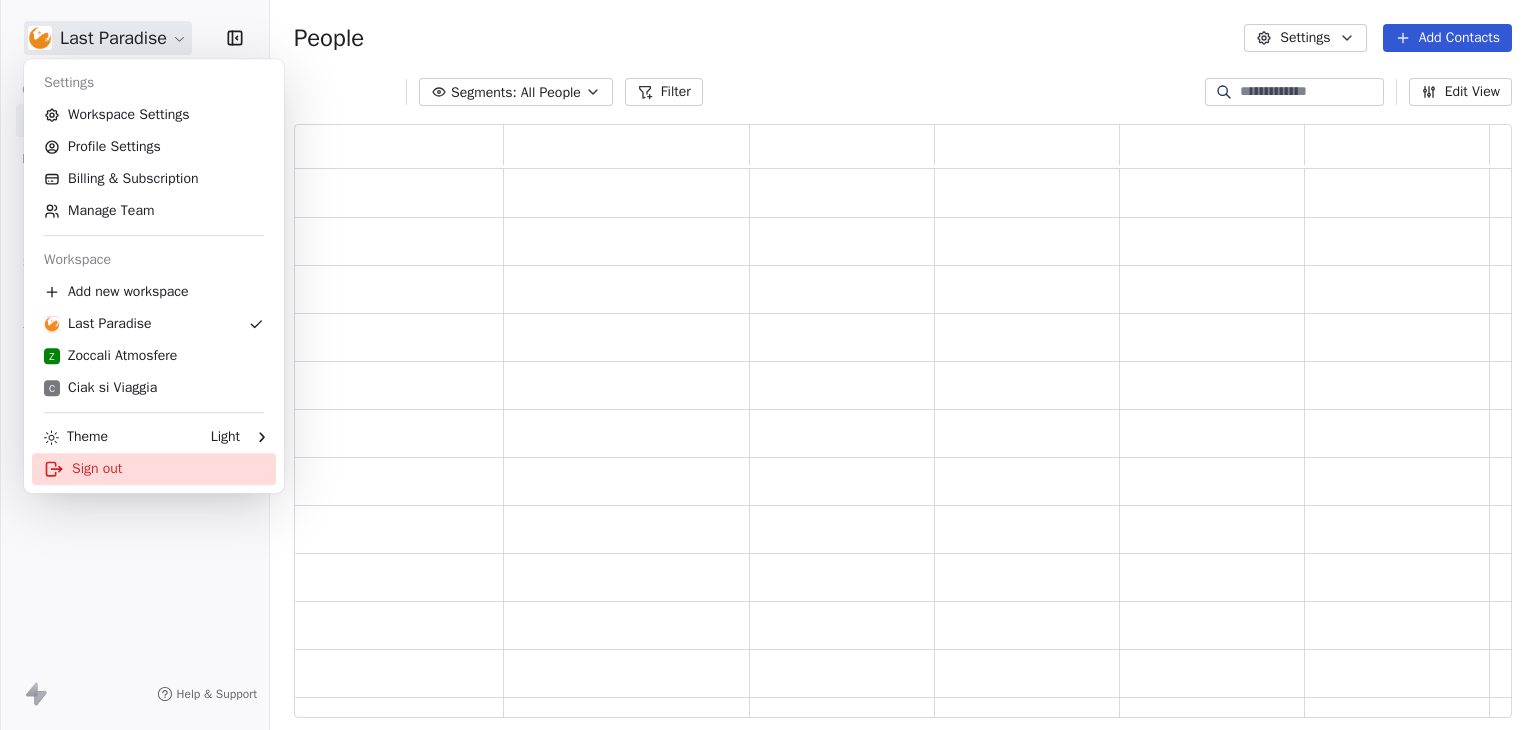 click 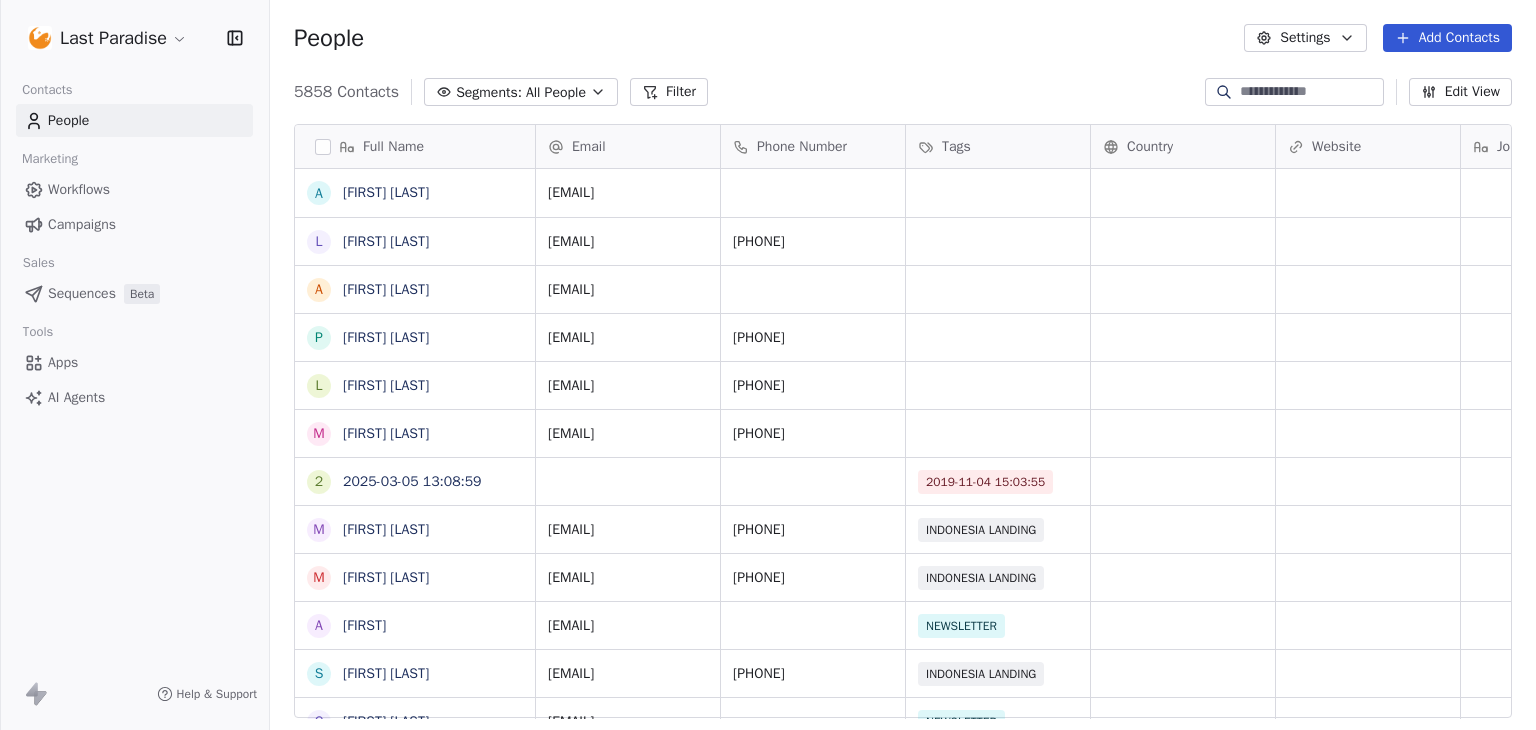 scroll, scrollTop: 16, scrollLeft: 16, axis: both 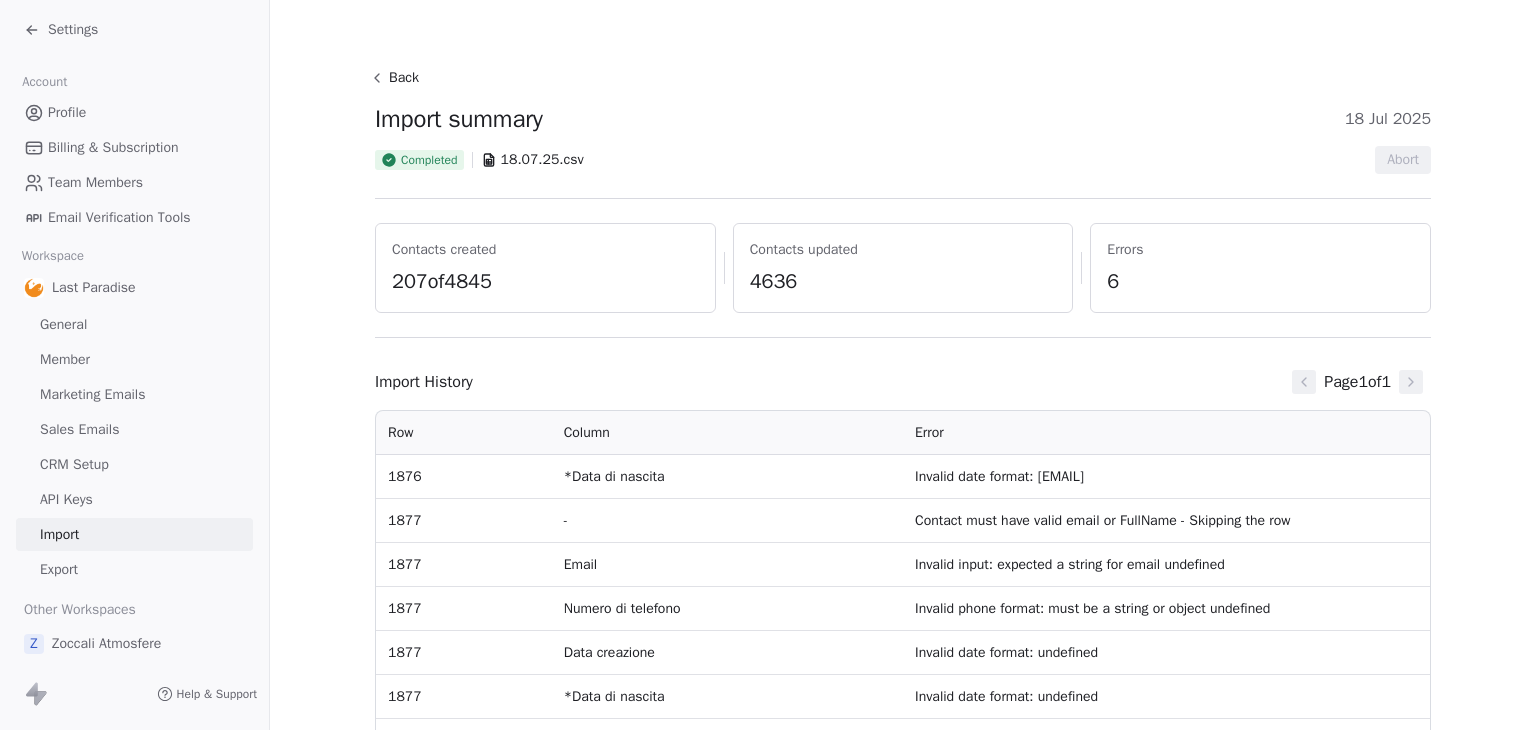 click on "Settings" at bounding box center (73, 30) 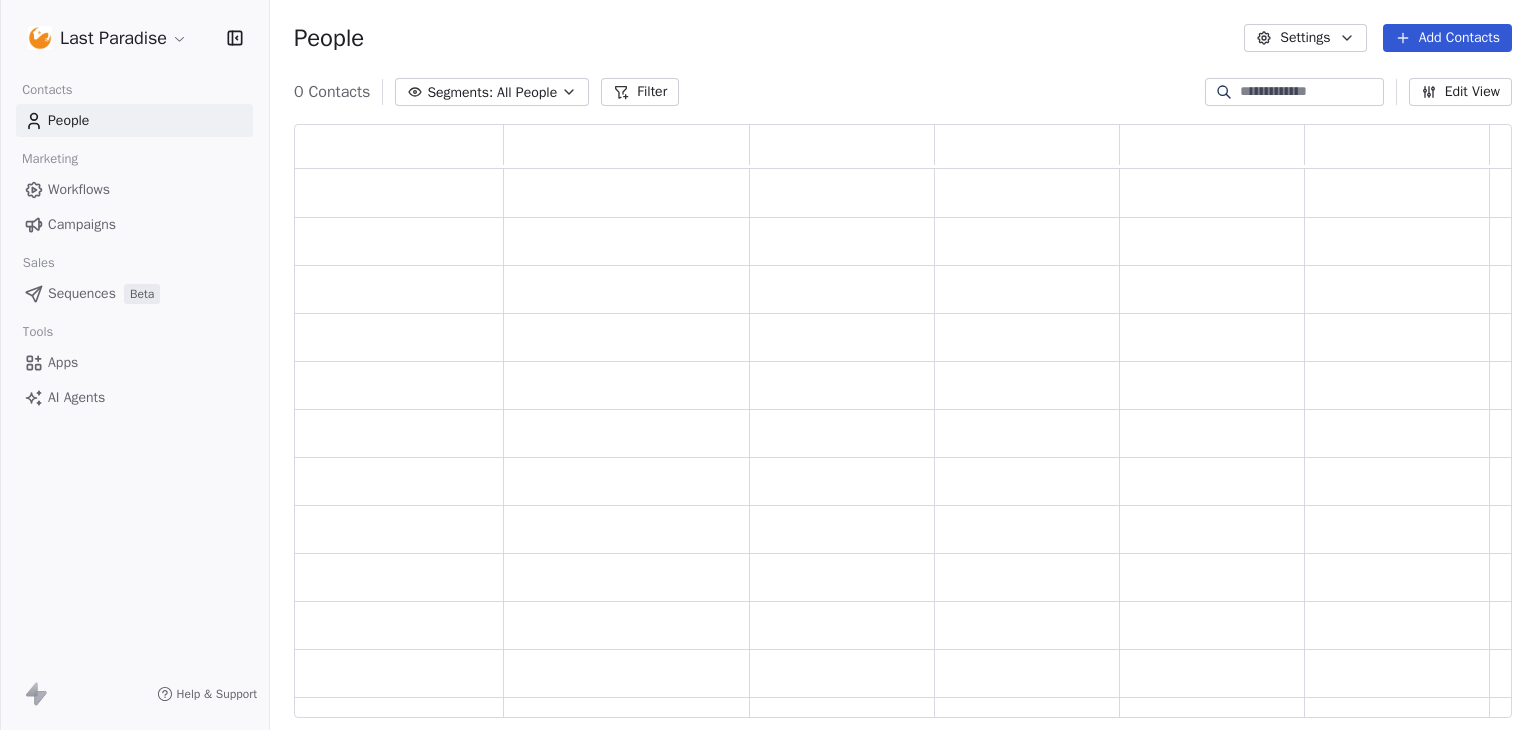 scroll, scrollTop: 16, scrollLeft: 16, axis: both 